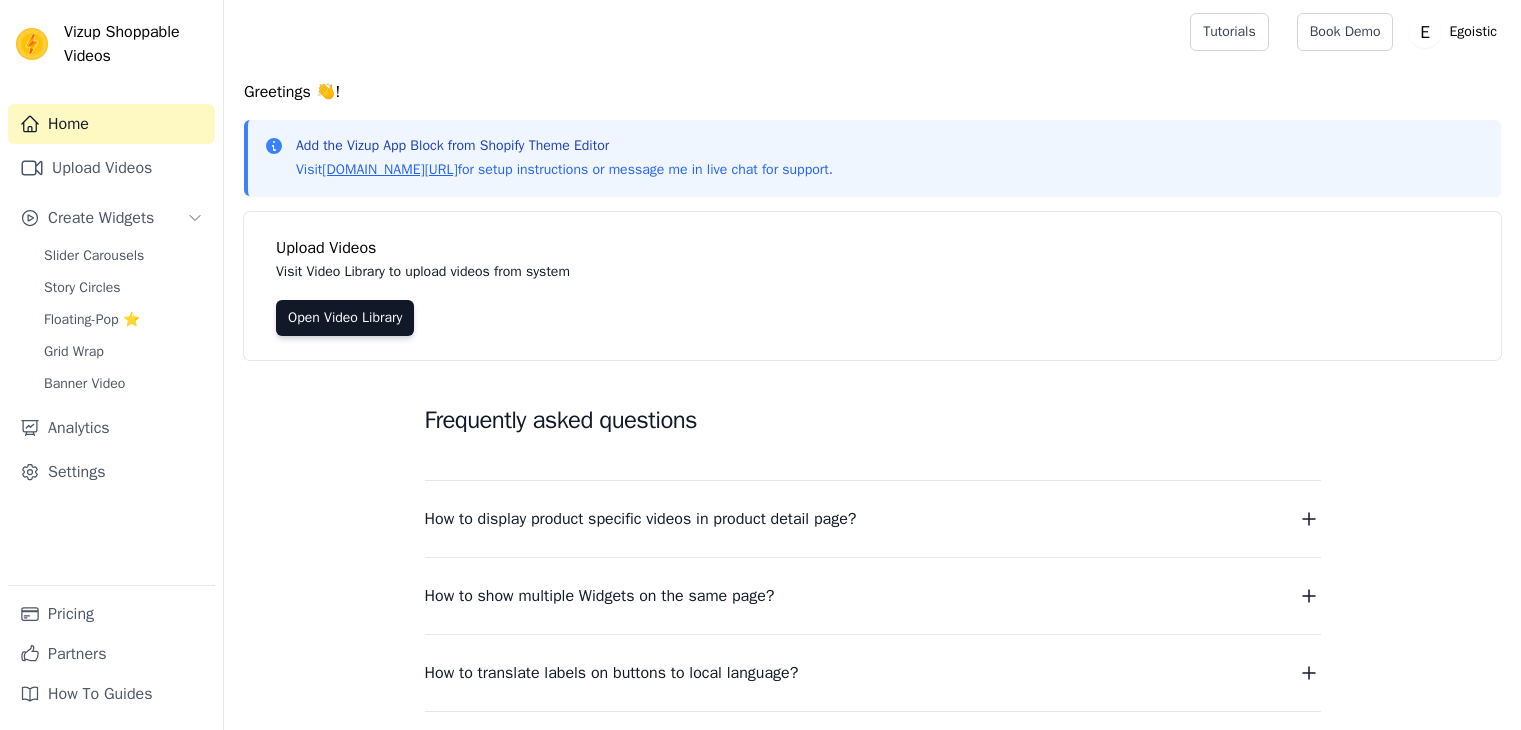 scroll, scrollTop: 0, scrollLeft: 0, axis: both 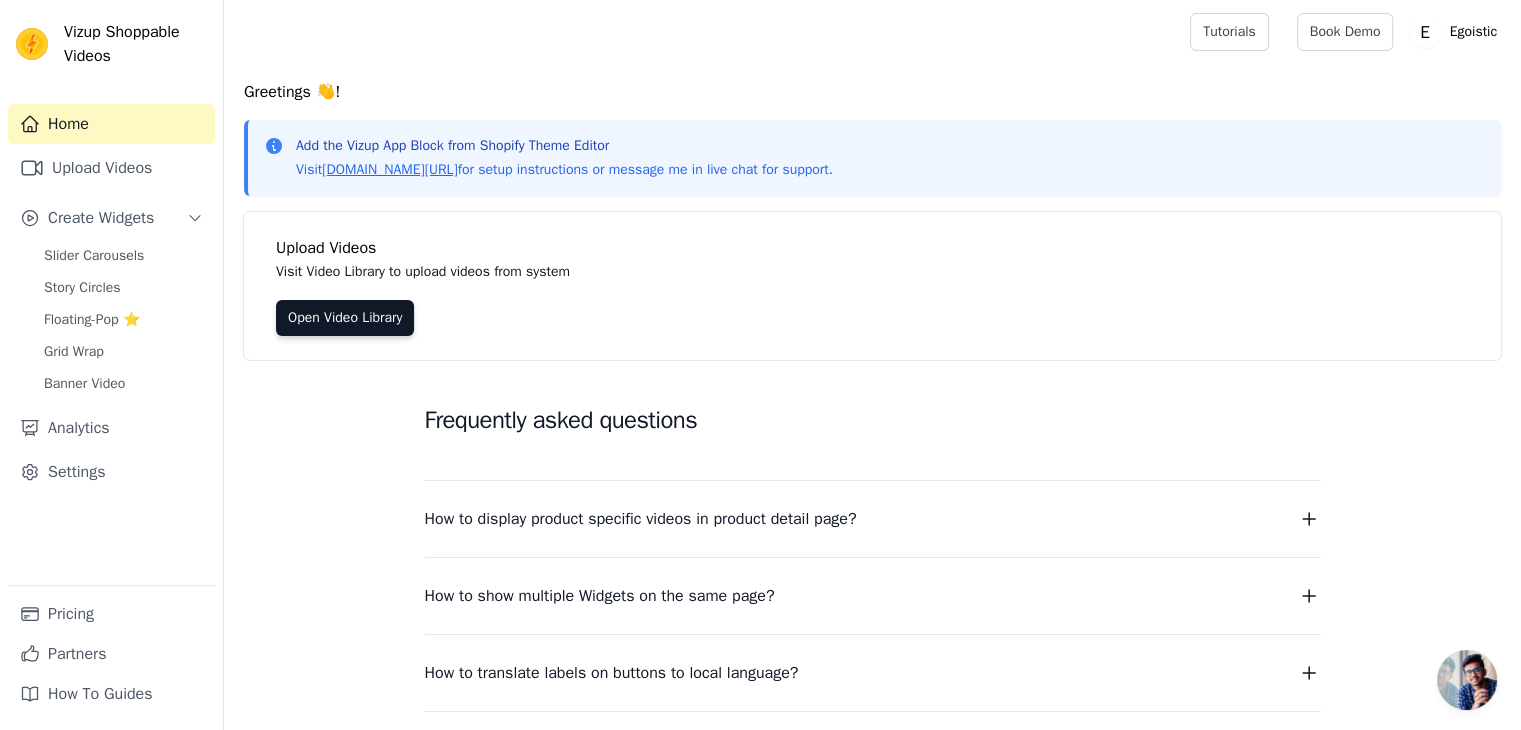 click on "Frequently asked questions" at bounding box center (873, 420) 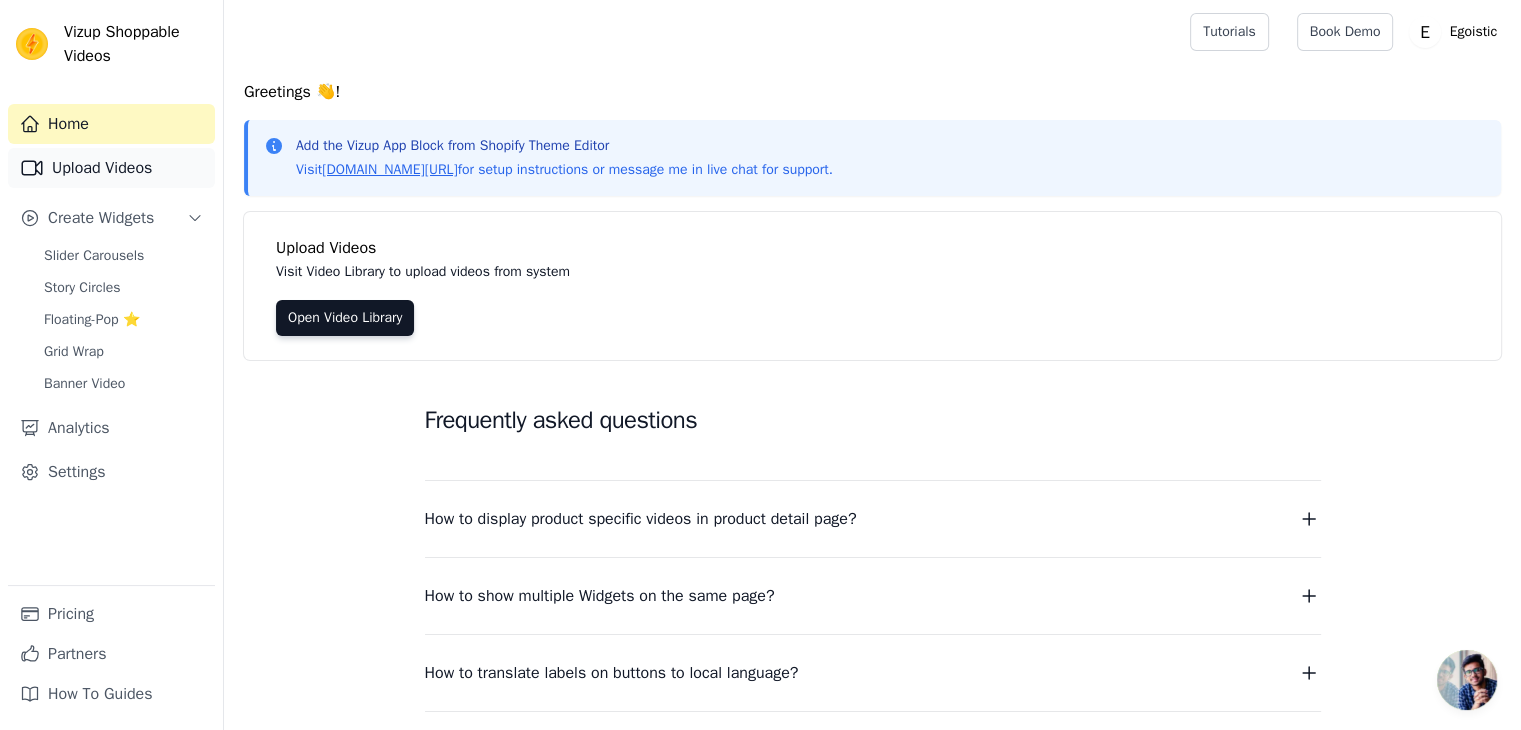 click on "Upload Videos" at bounding box center (111, 168) 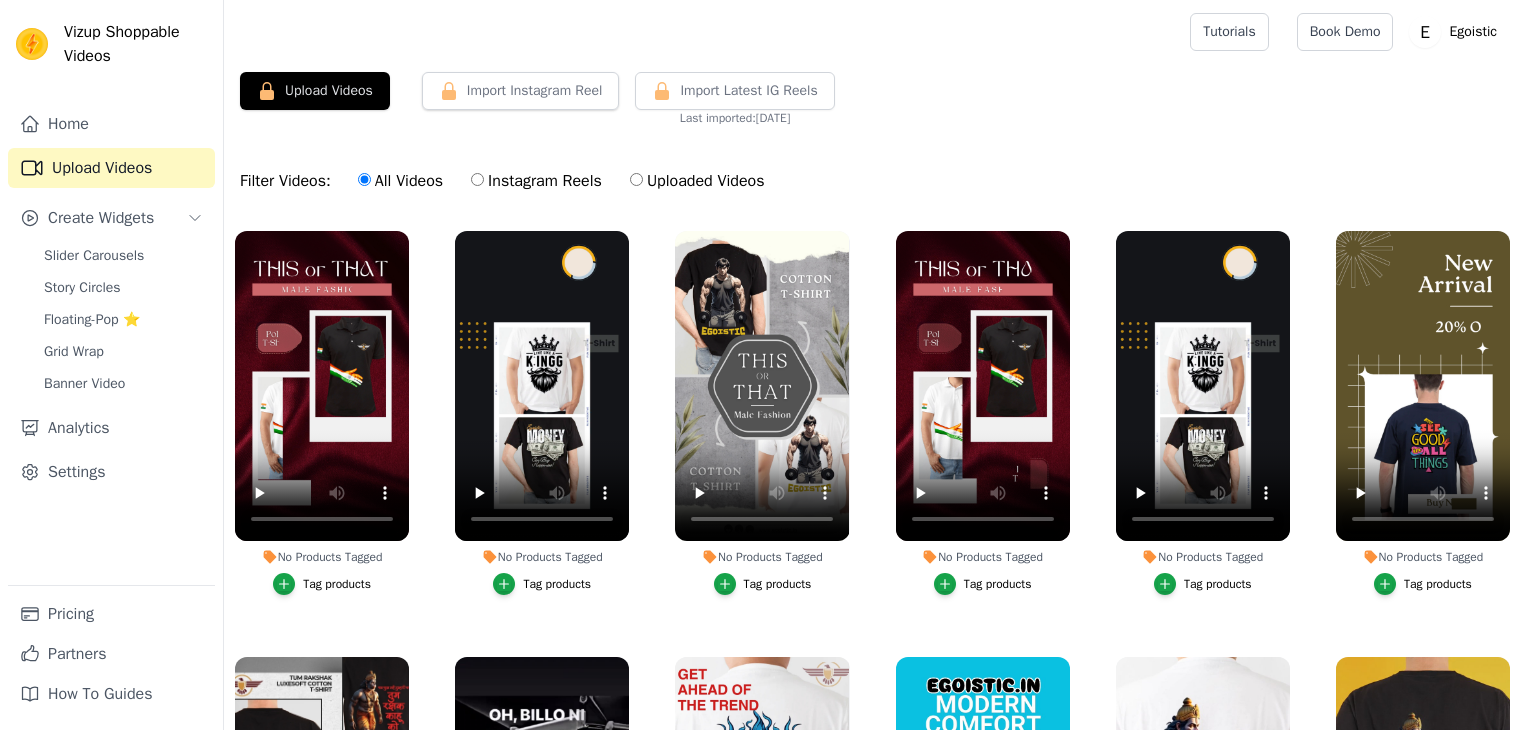 scroll, scrollTop: 0, scrollLeft: 0, axis: both 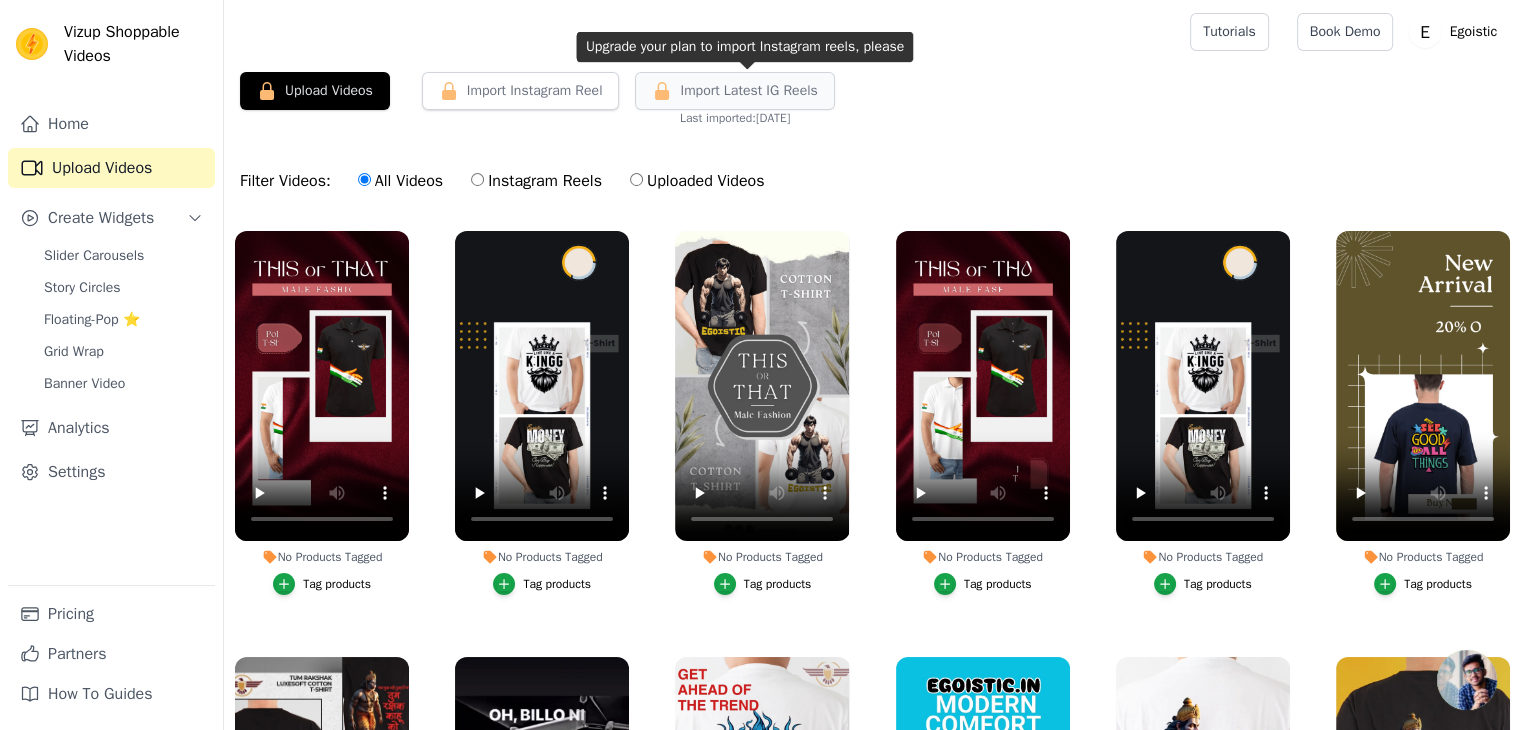drag, startPoint x: 621, startPoint y: 233, endPoint x: 780, endPoint y: 85, distance: 217.22108 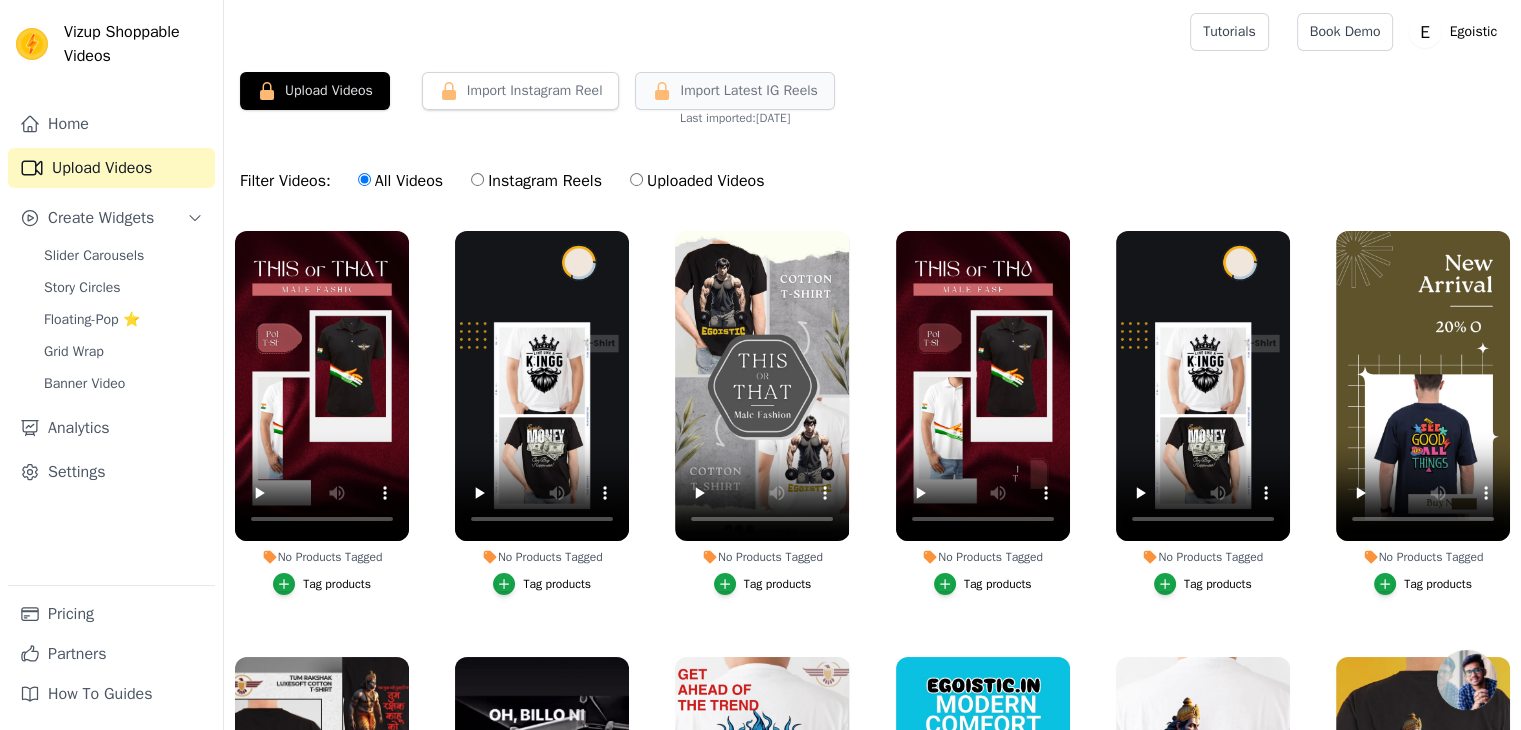 click on "Import Latest IG Reels" at bounding box center [748, 91] 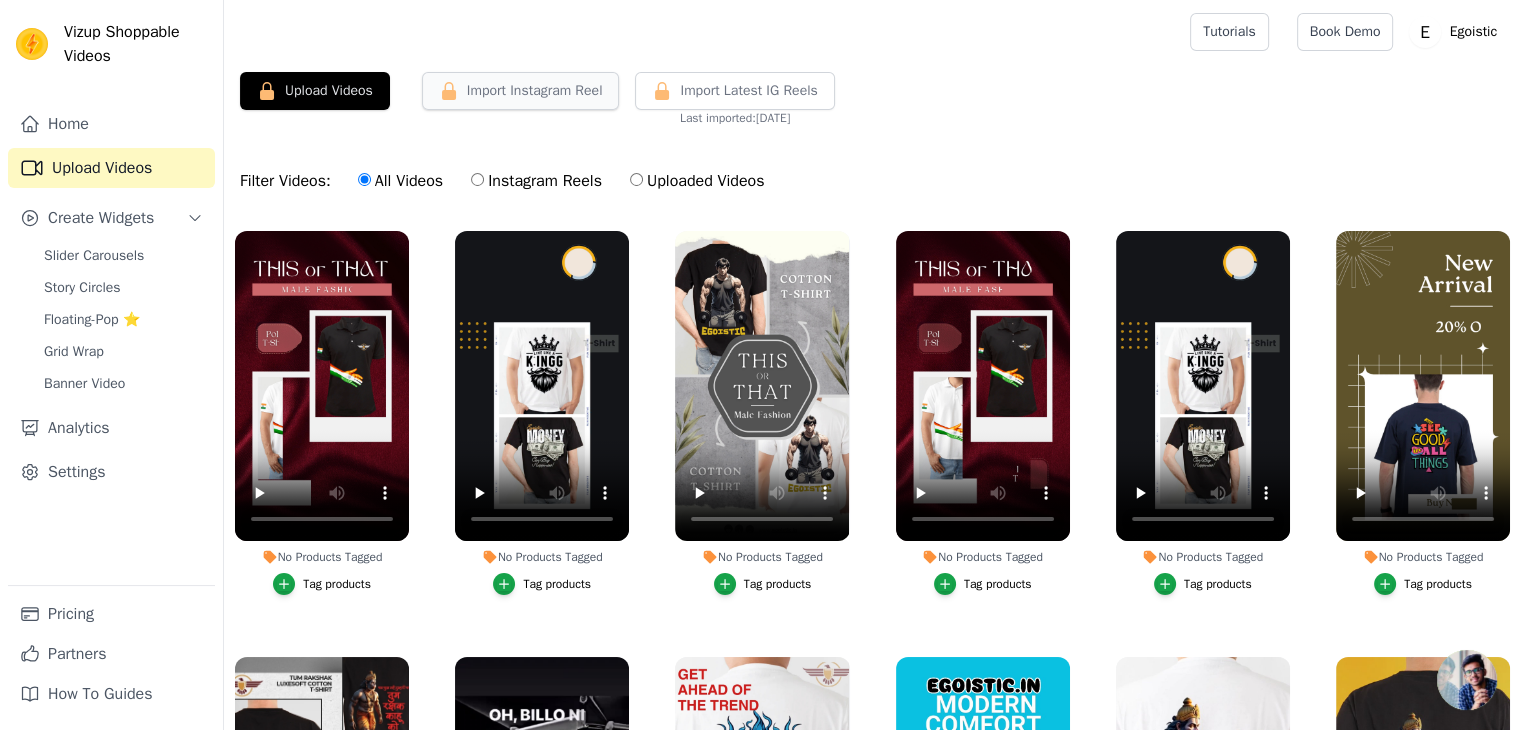 click on "Import Instagram Reel" at bounding box center (521, 91) 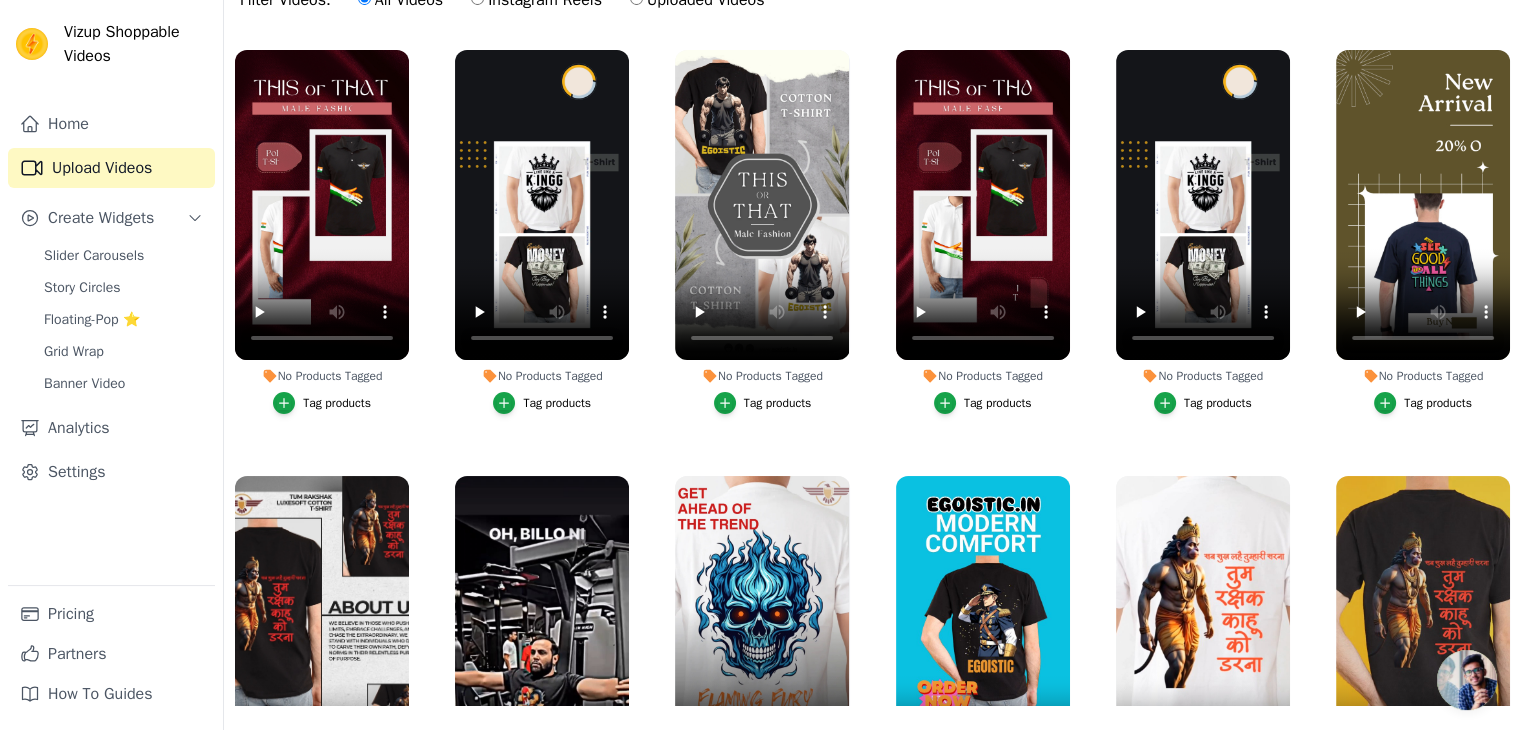 scroll, scrollTop: 0, scrollLeft: 0, axis: both 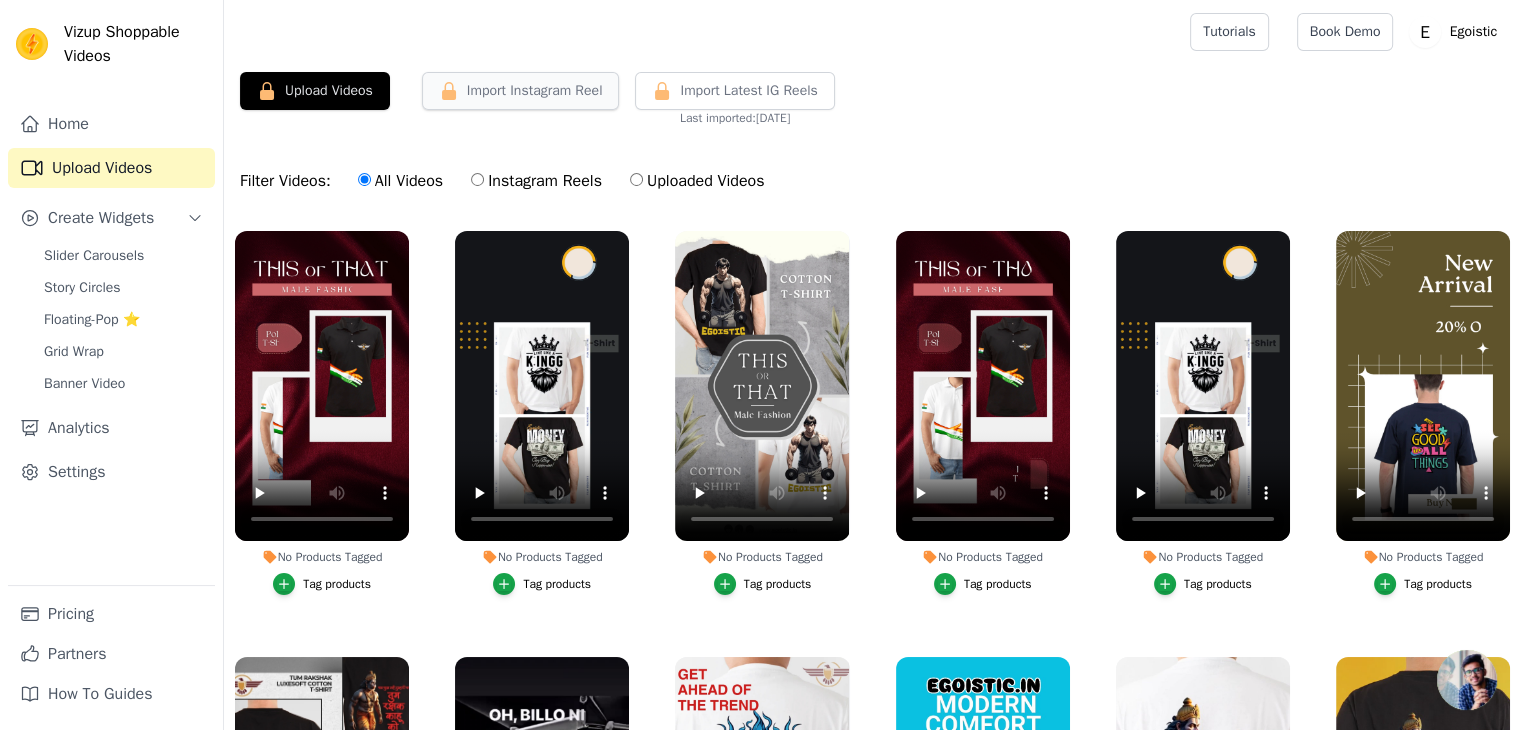 click on "Import Instagram Reel" at bounding box center (521, 91) 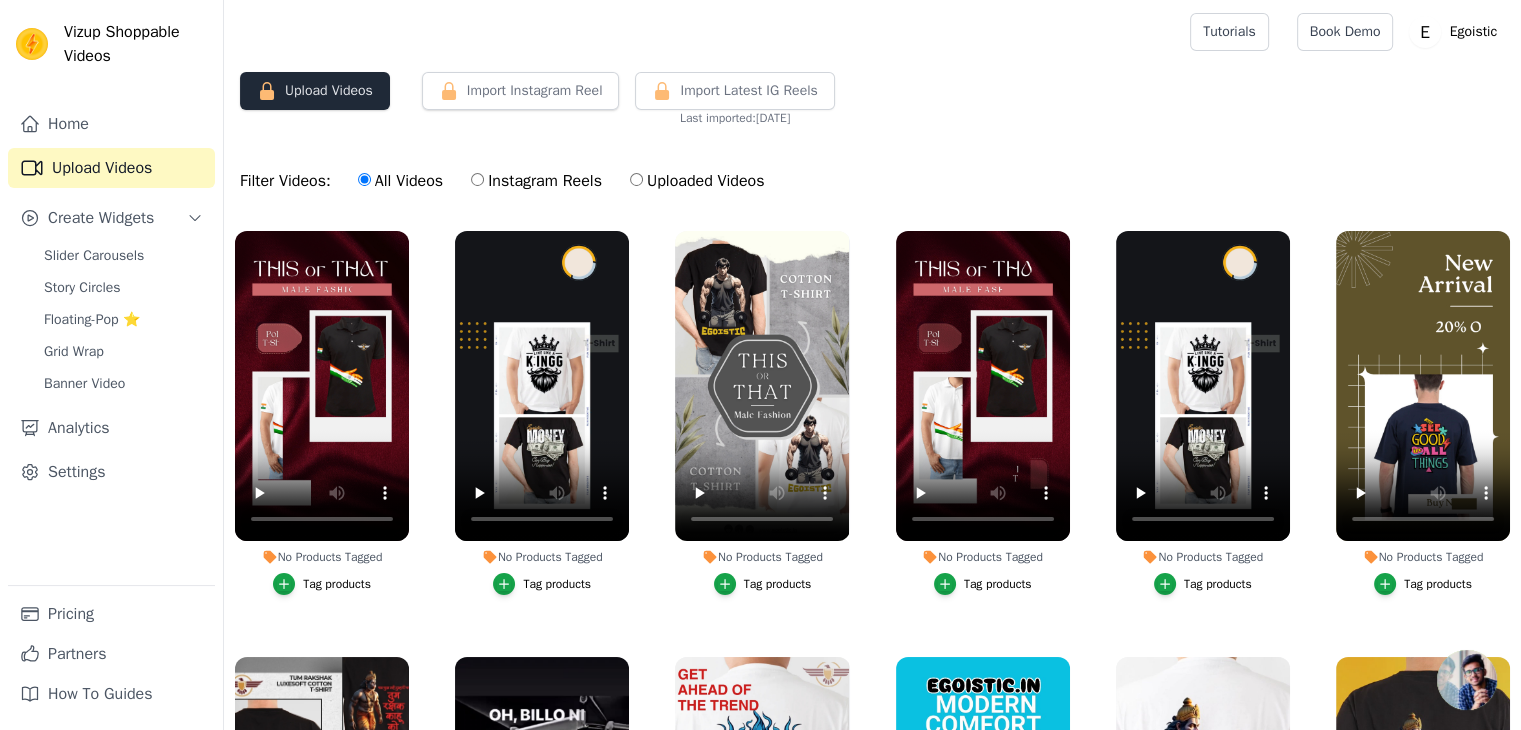 click on "Upload Videos" at bounding box center [315, 91] 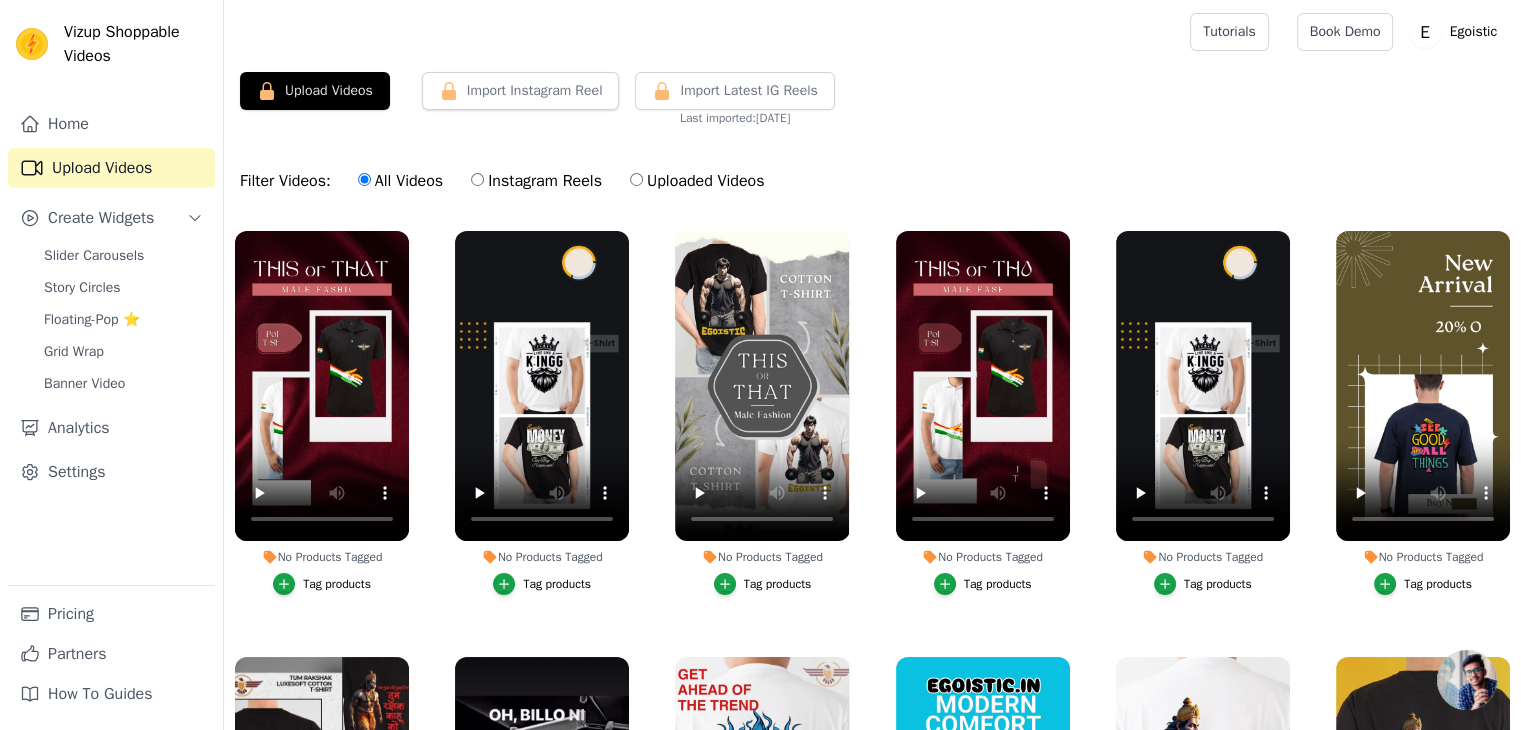 scroll, scrollTop: 203, scrollLeft: 0, axis: vertical 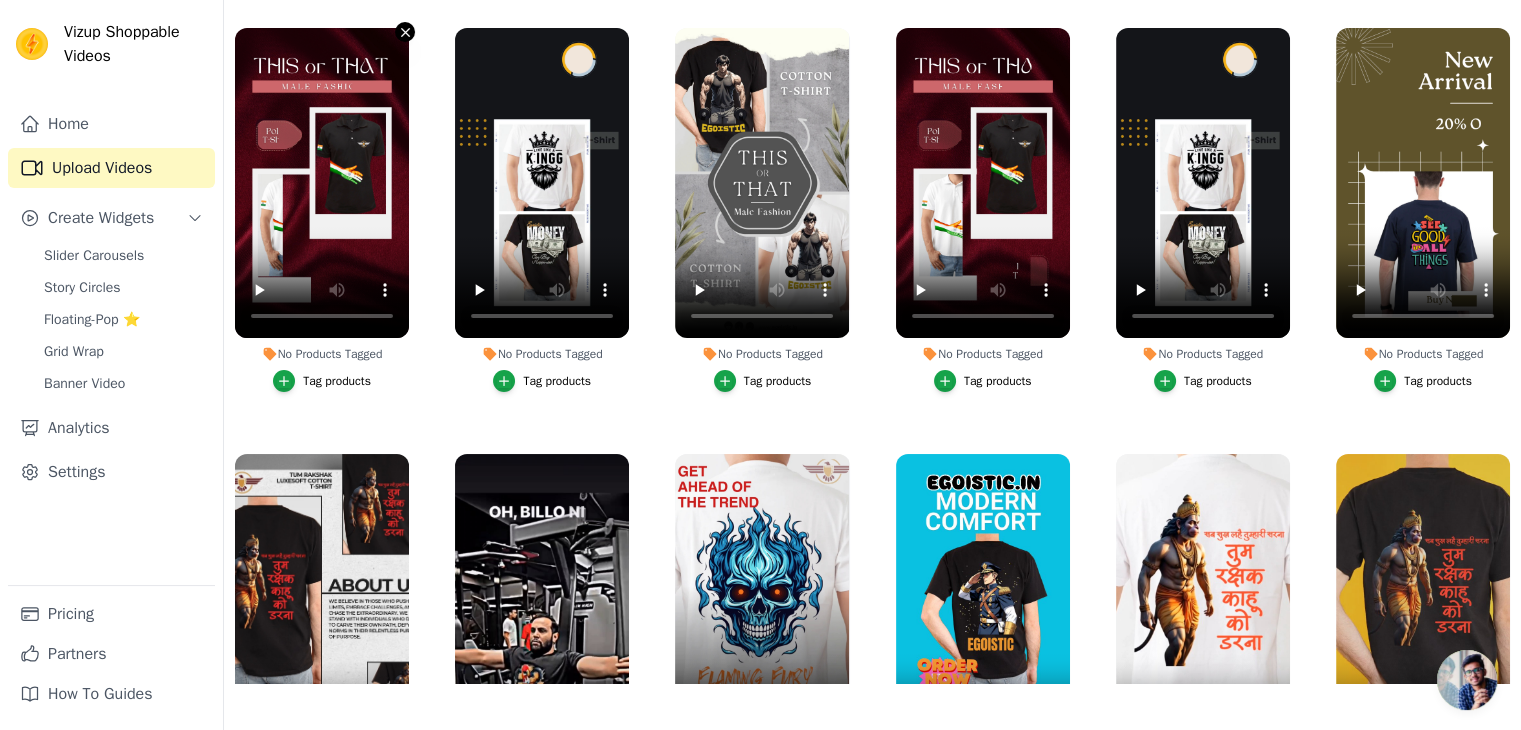 click 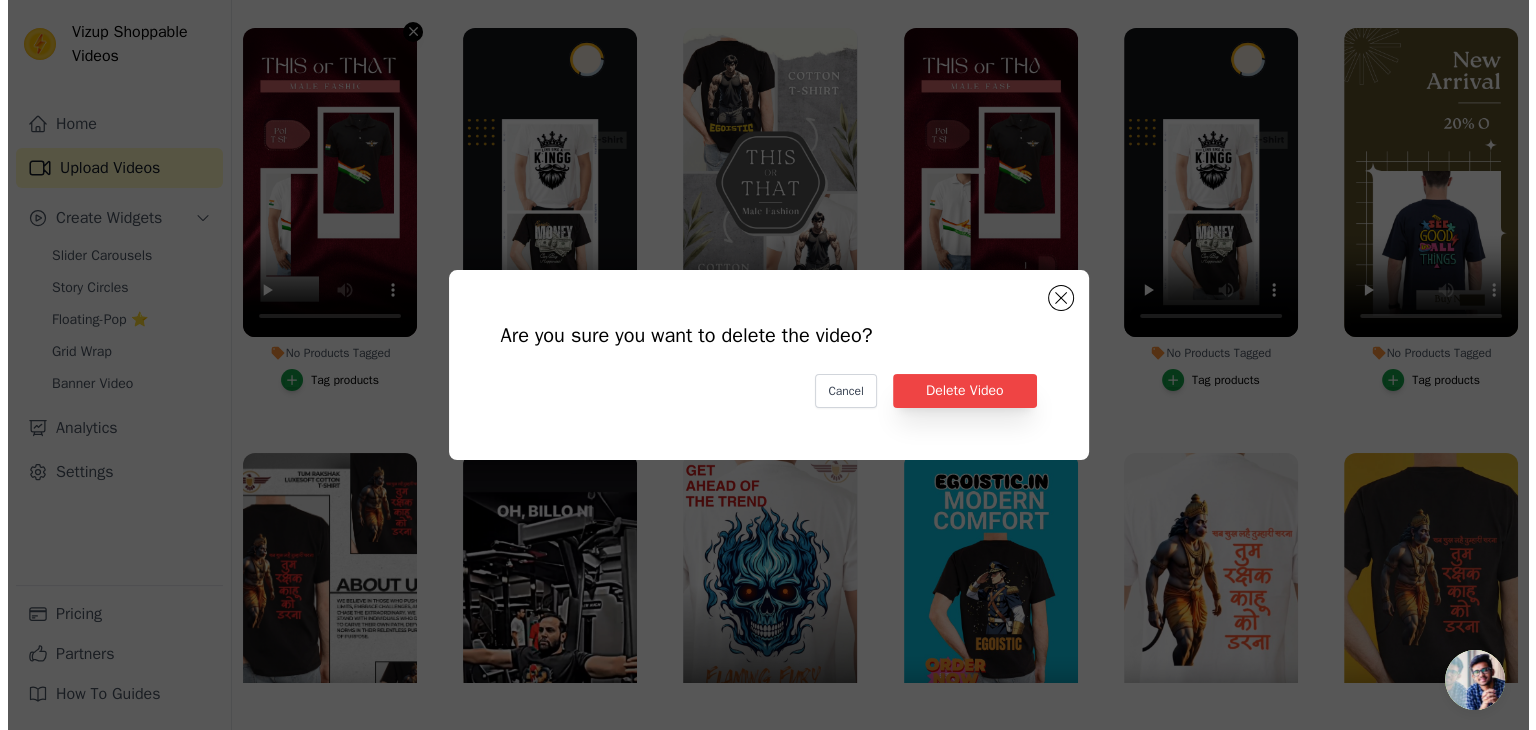 scroll, scrollTop: 0, scrollLeft: 0, axis: both 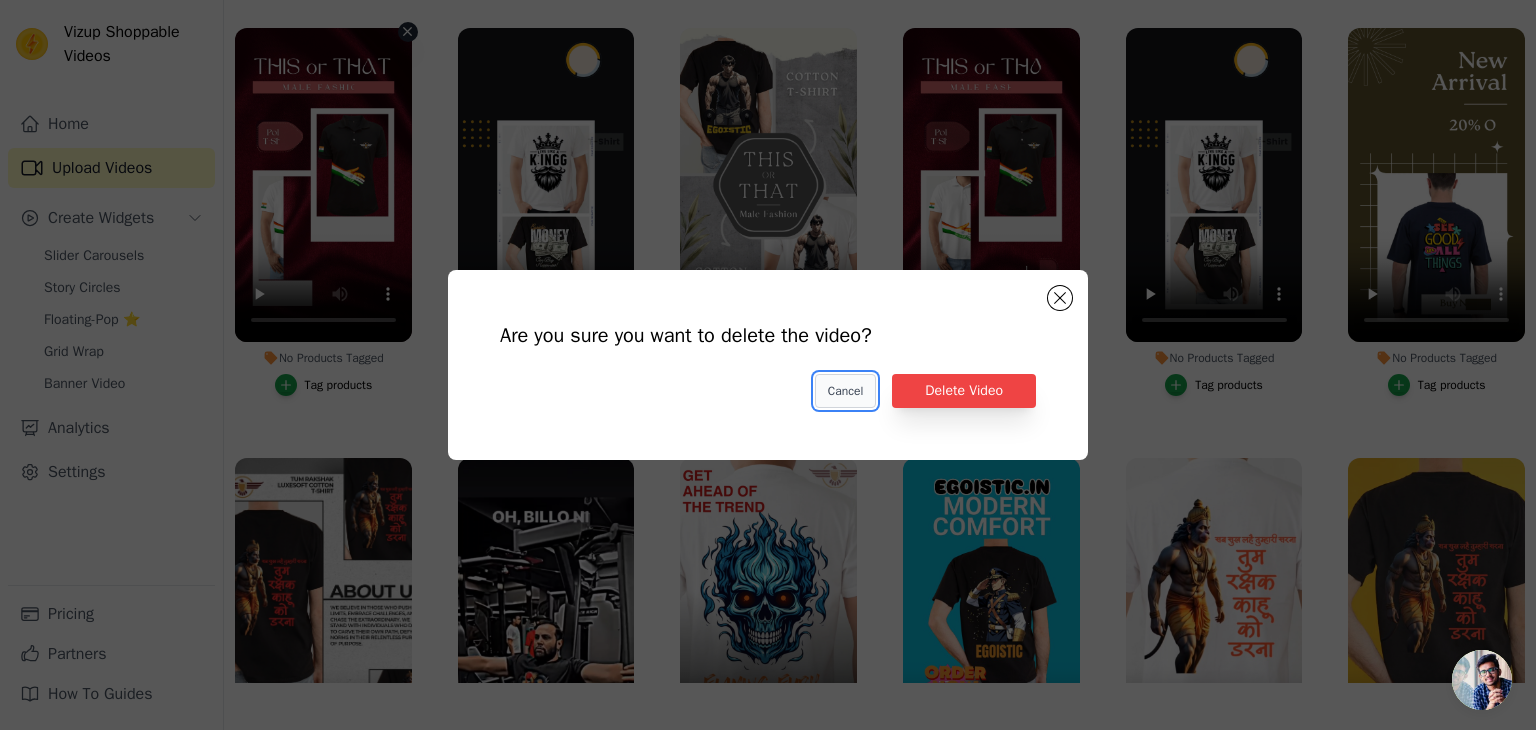 click on "Cancel" at bounding box center [845, 391] 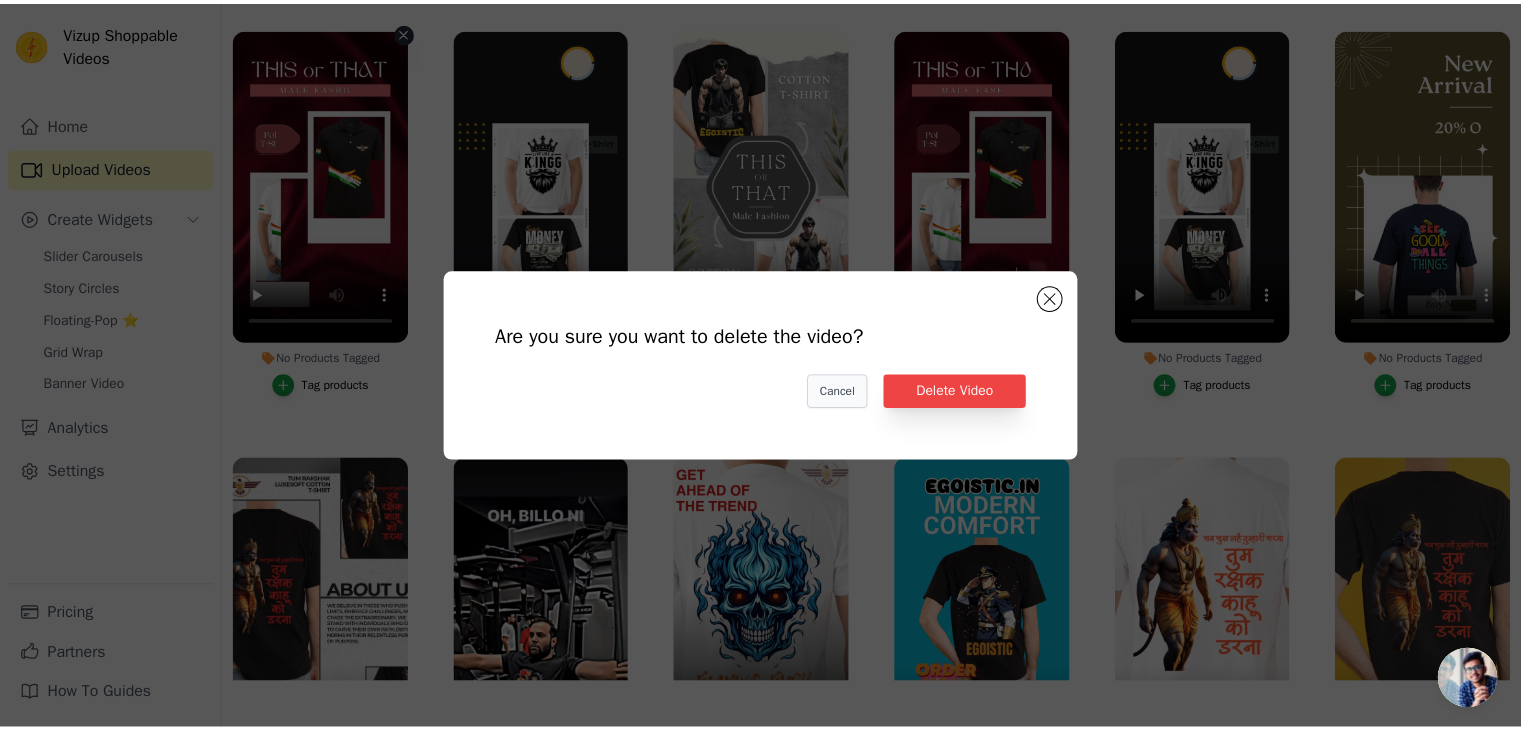 scroll, scrollTop: 203, scrollLeft: 0, axis: vertical 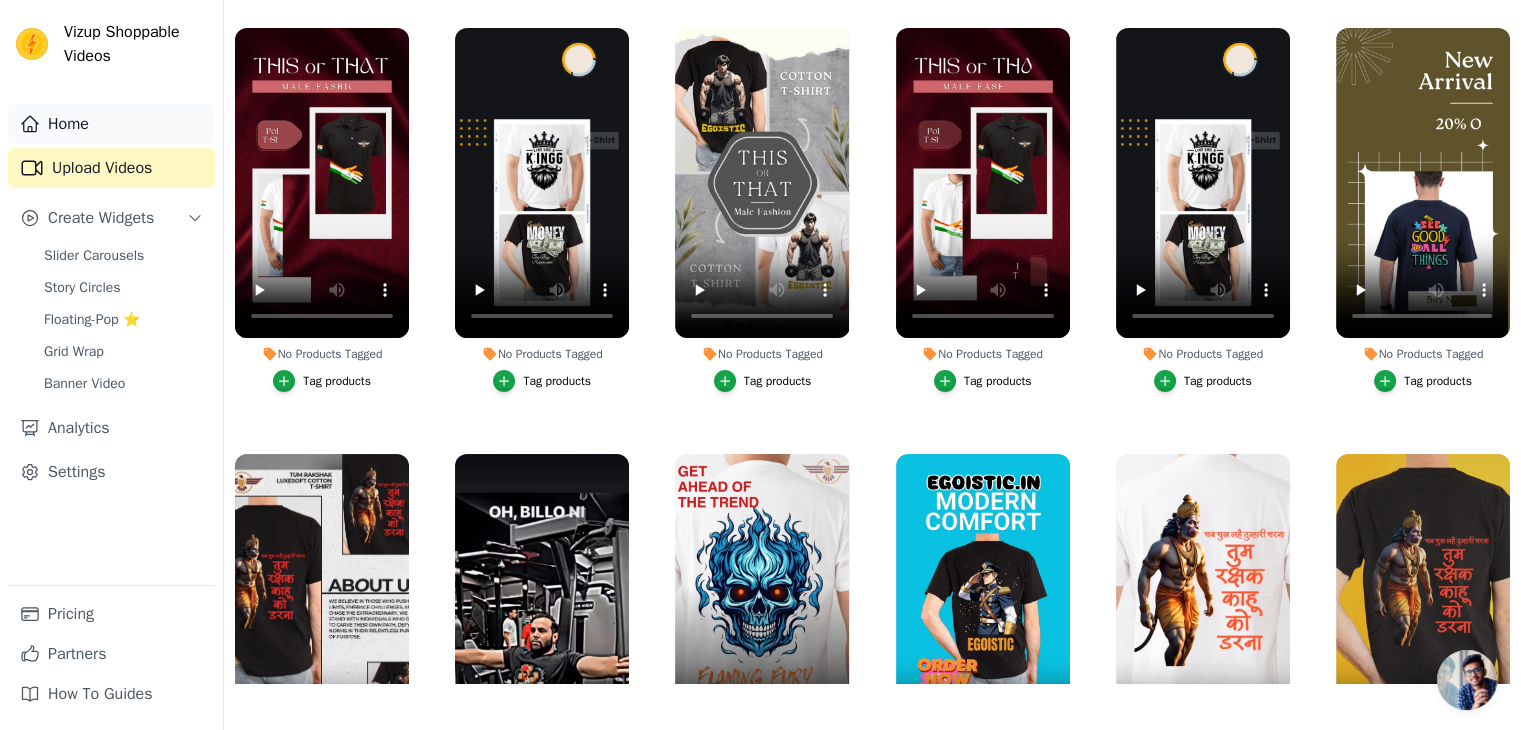 click on "Home" at bounding box center (111, 124) 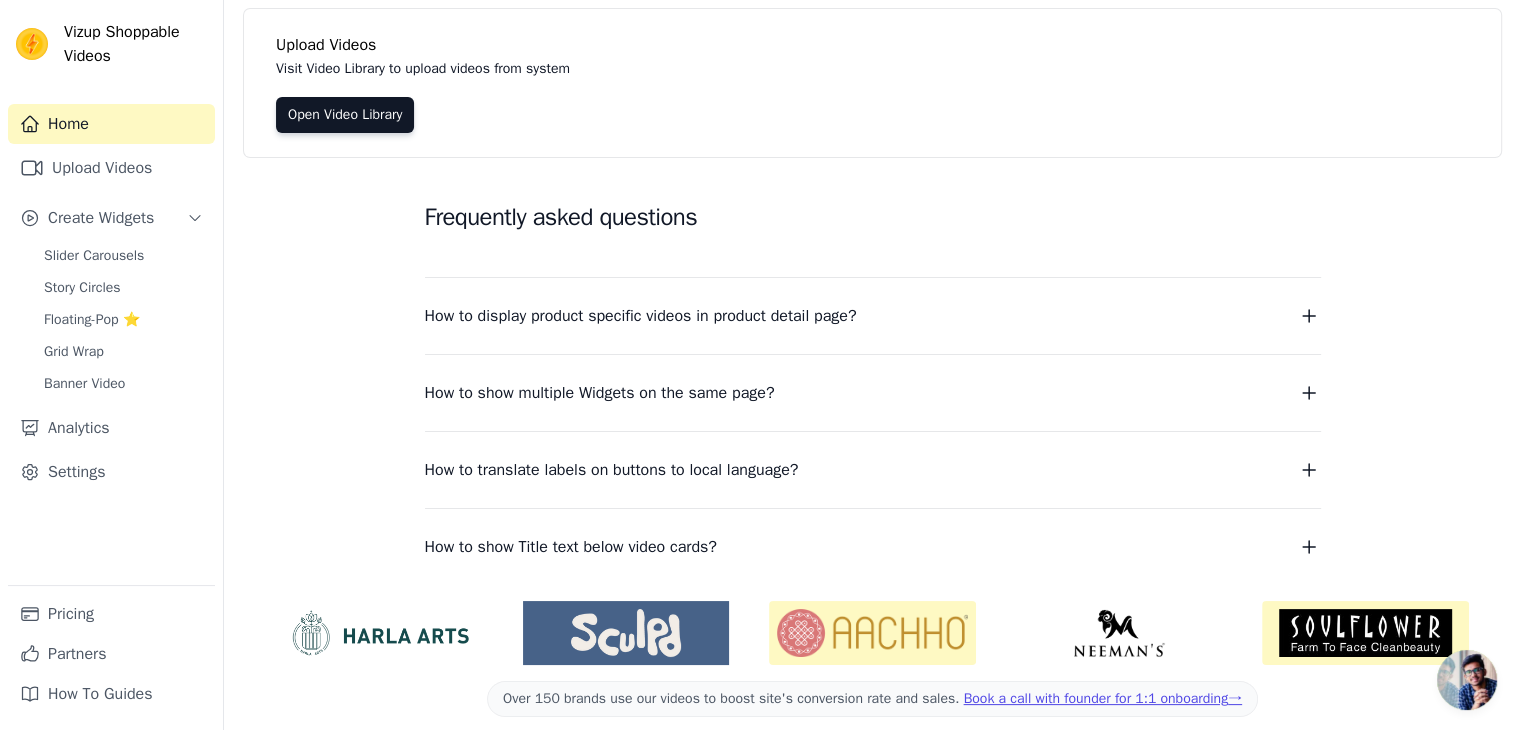 click on "Home" at bounding box center (111, 124) 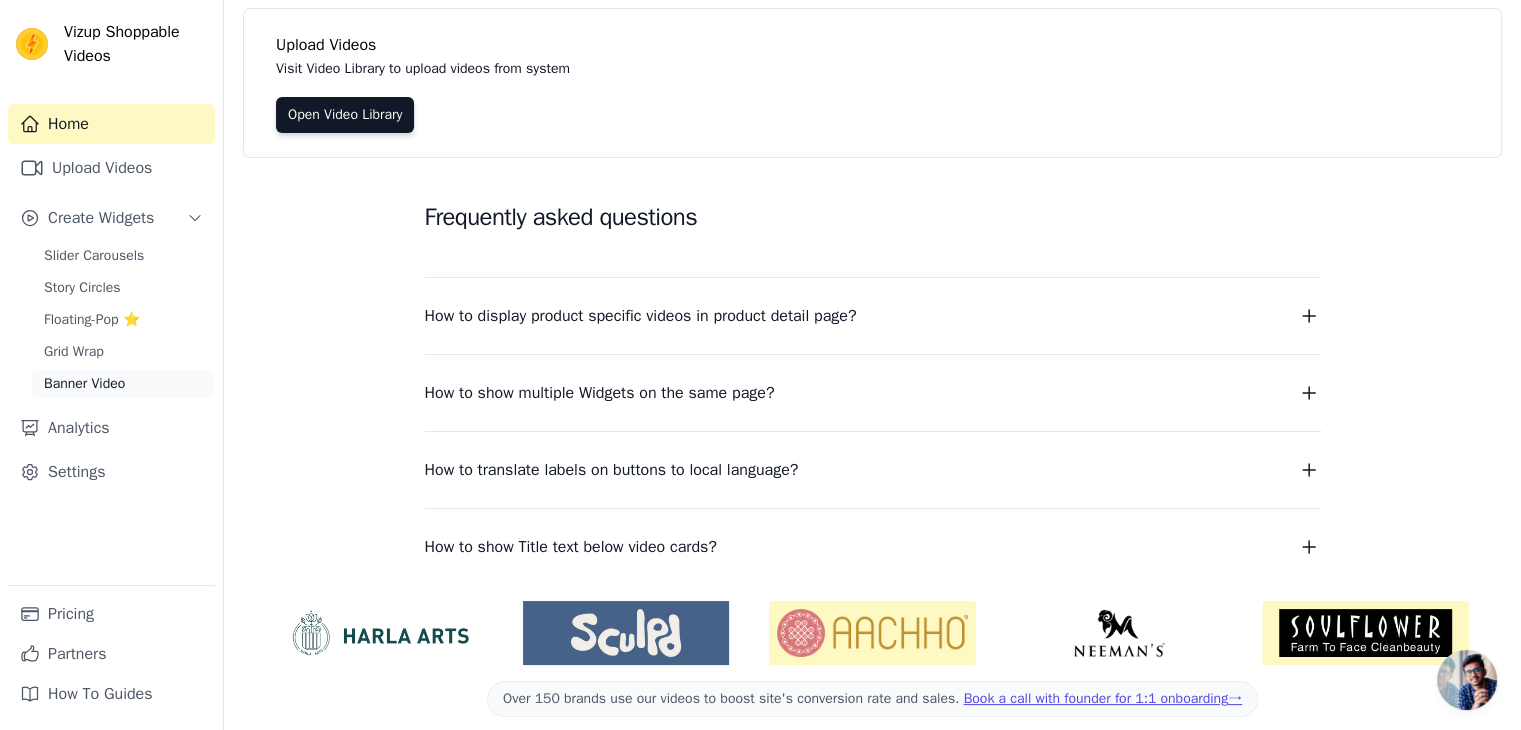 click on "Banner Video" at bounding box center [84, 384] 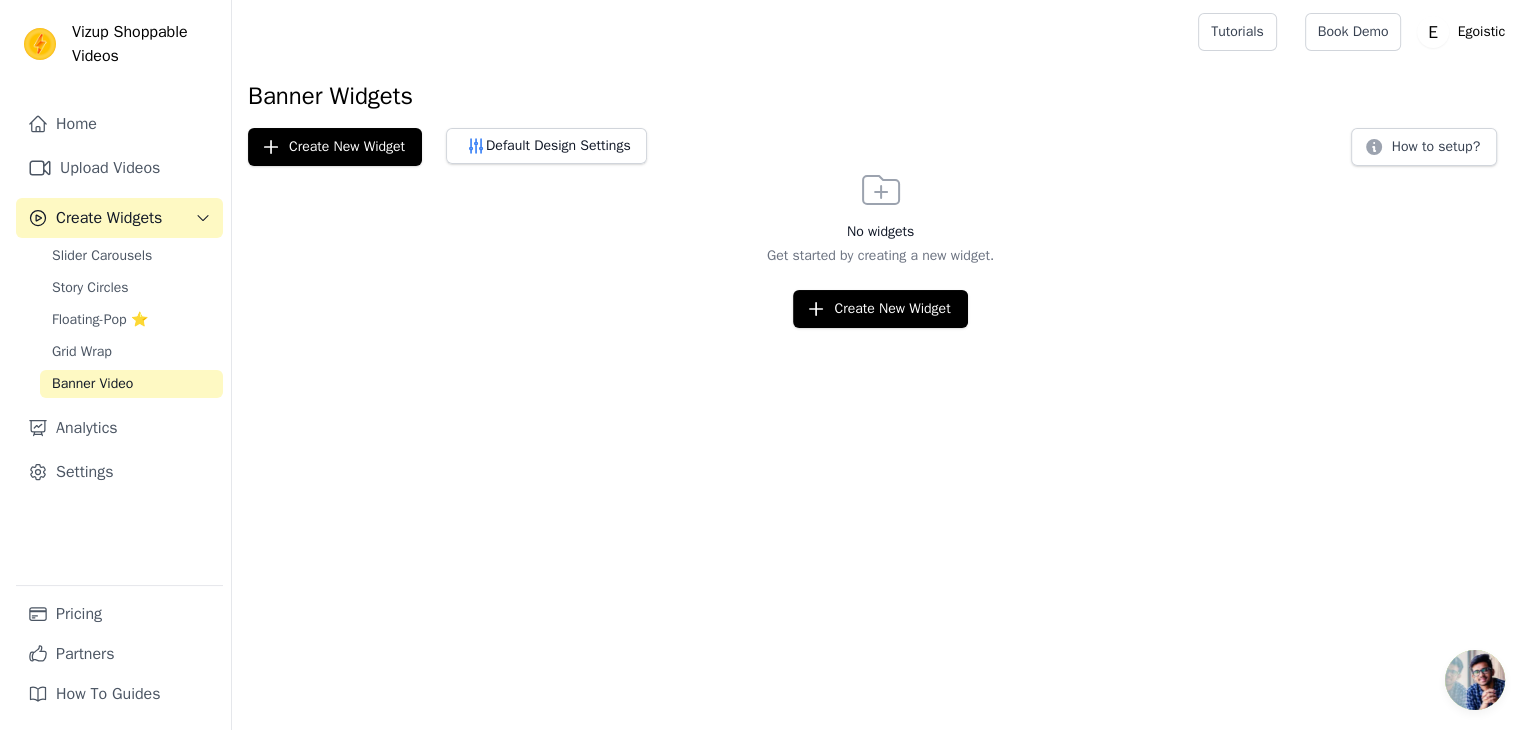 scroll, scrollTop: 0, scrollLeft: 0, axis: both 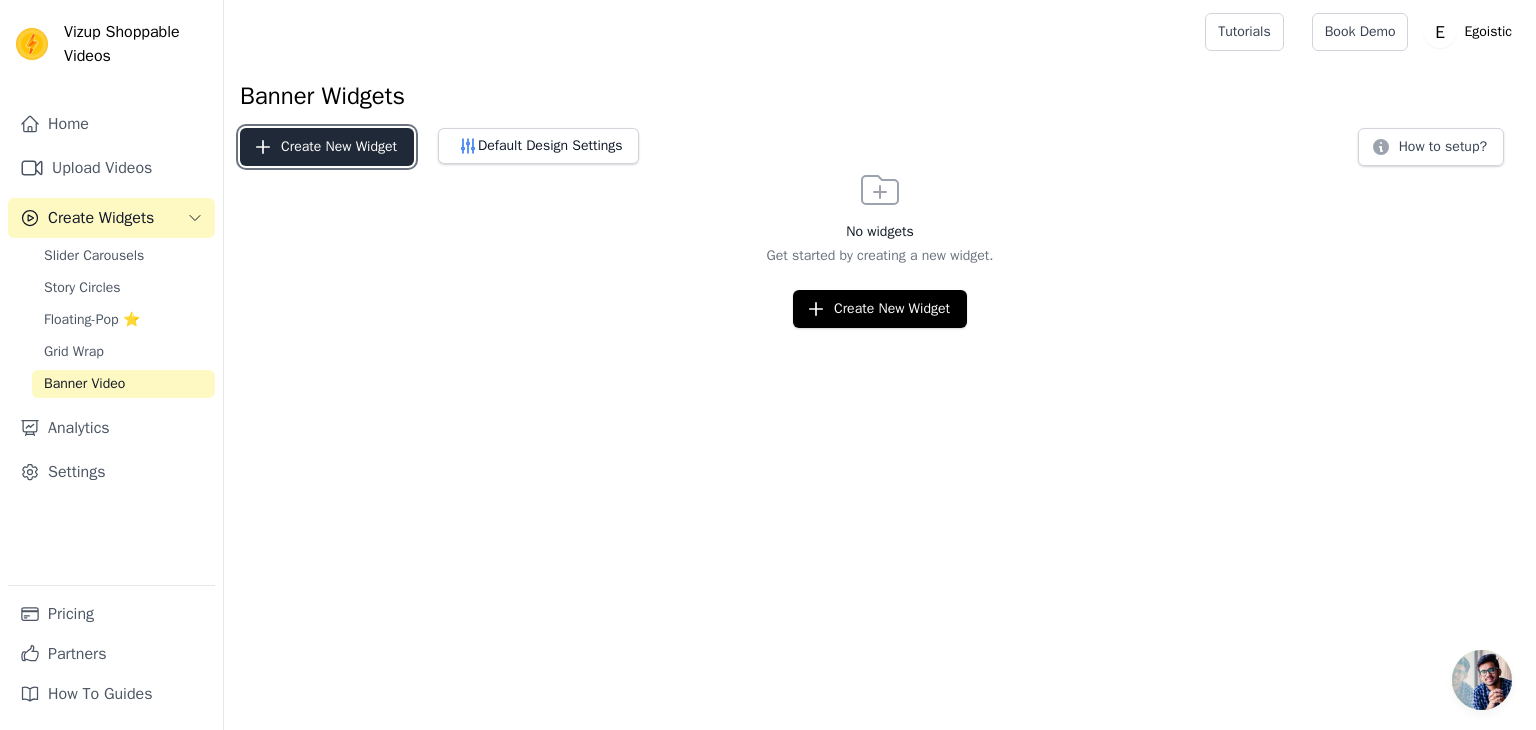 click on "Create New Widget" at bounding box center [327, 147] 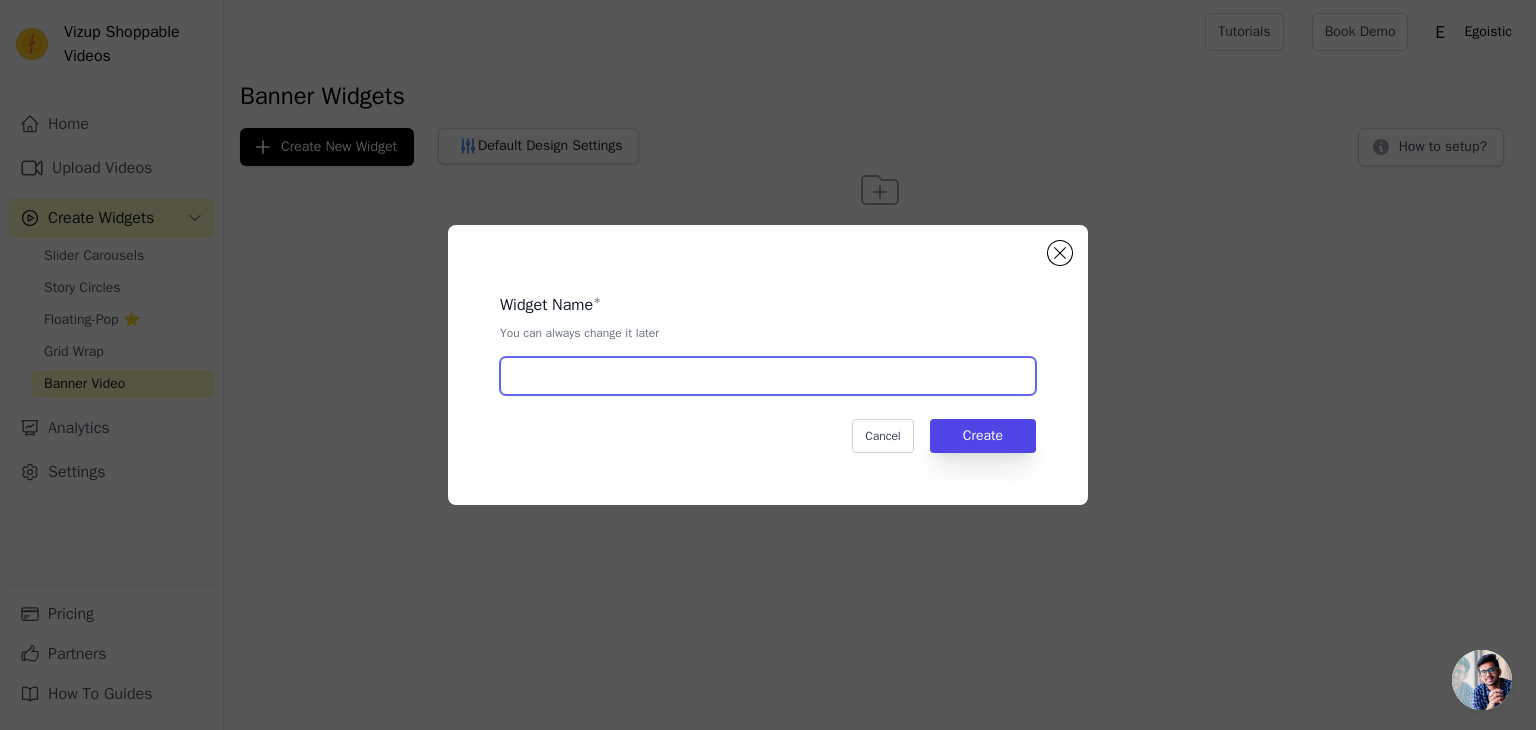 click at bounding box center (768, 376) 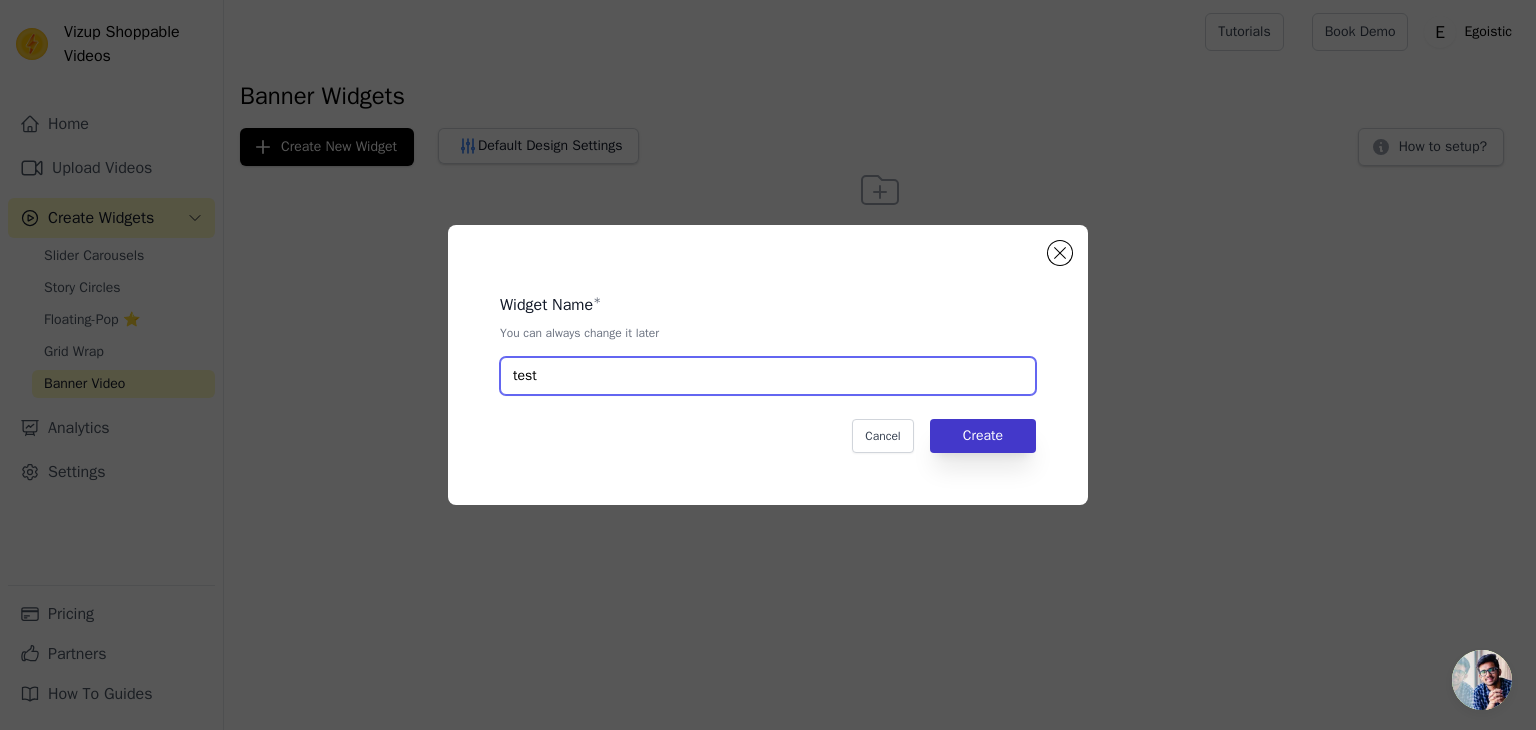 type on "test" 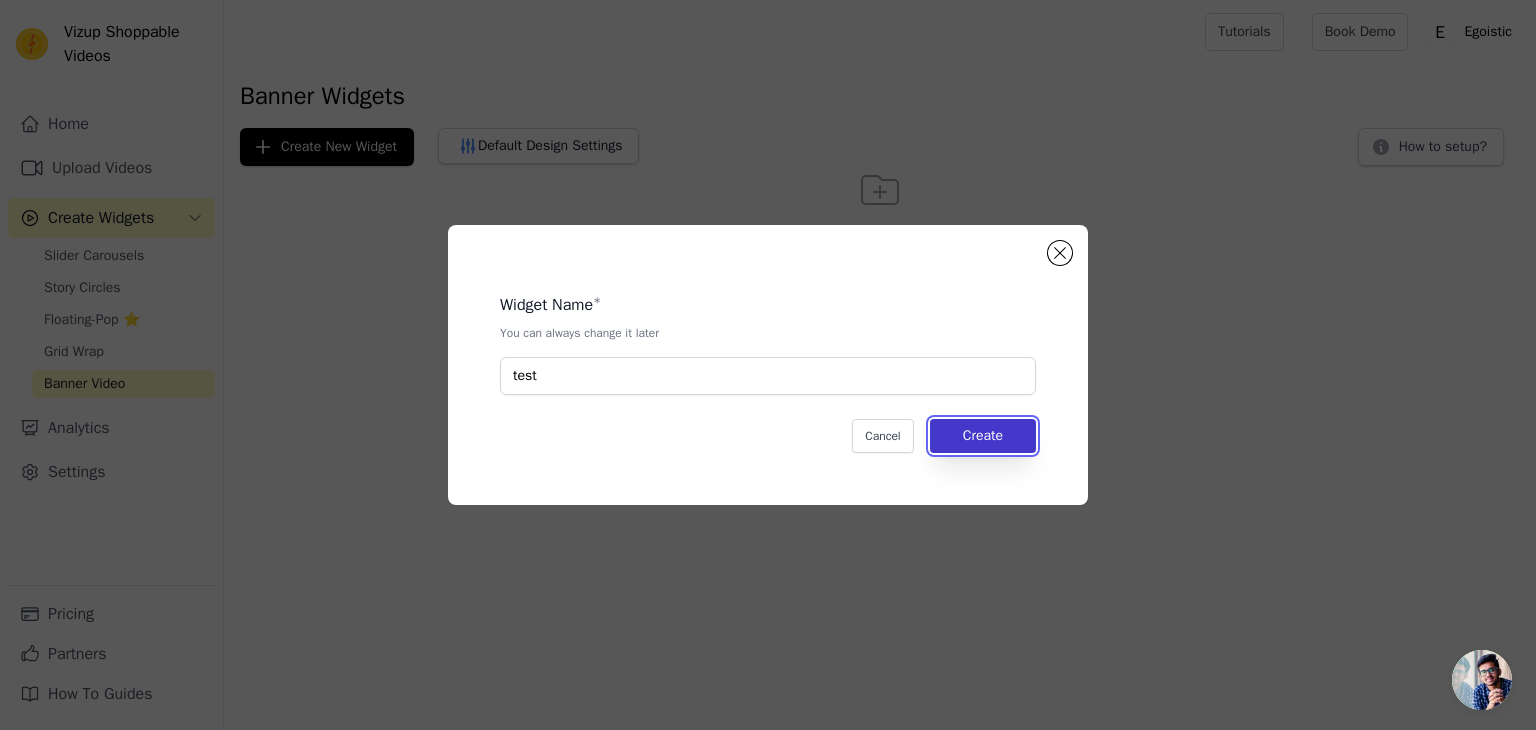 click on "Create" at bounding box center [983, 436] 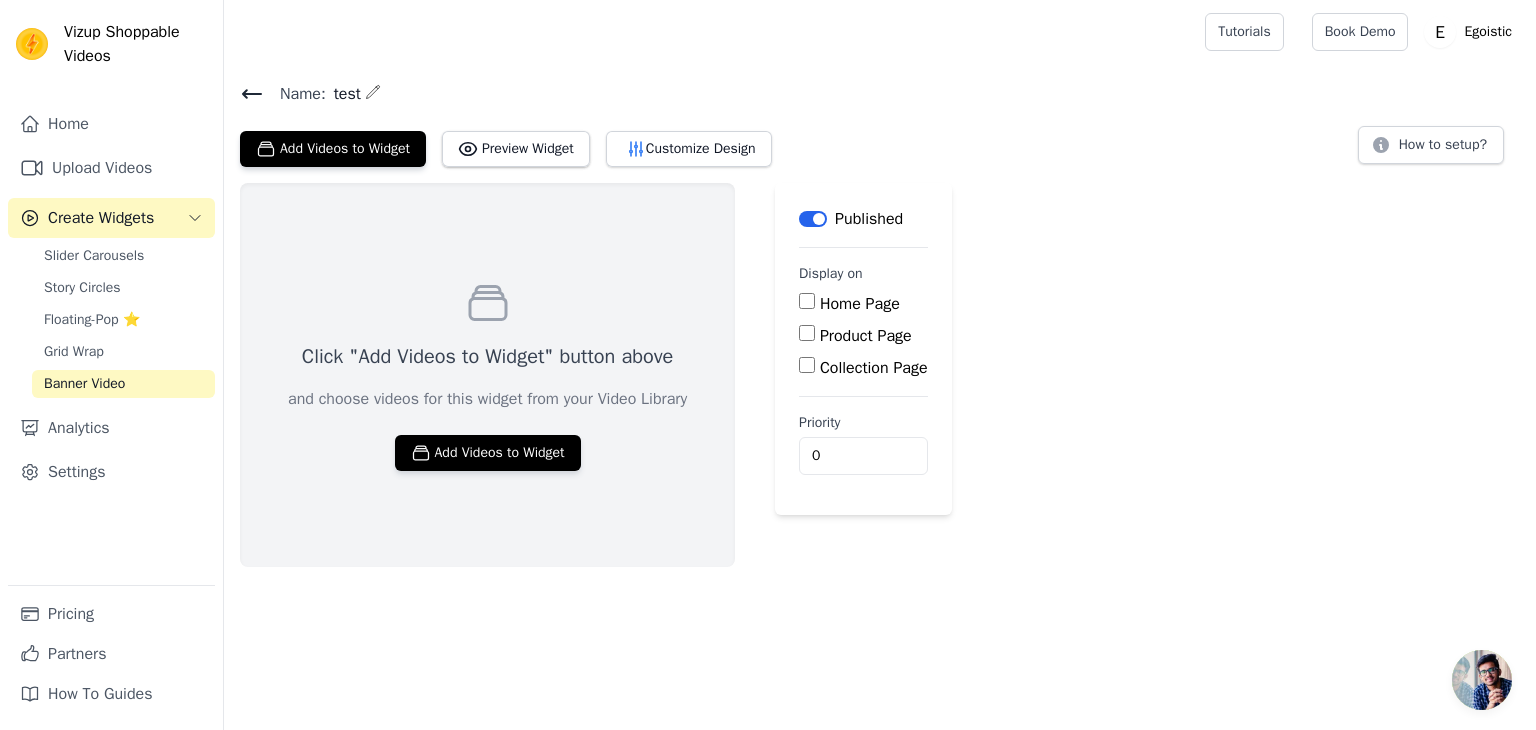 click on "Product Page" at bounding box center (807, 333) 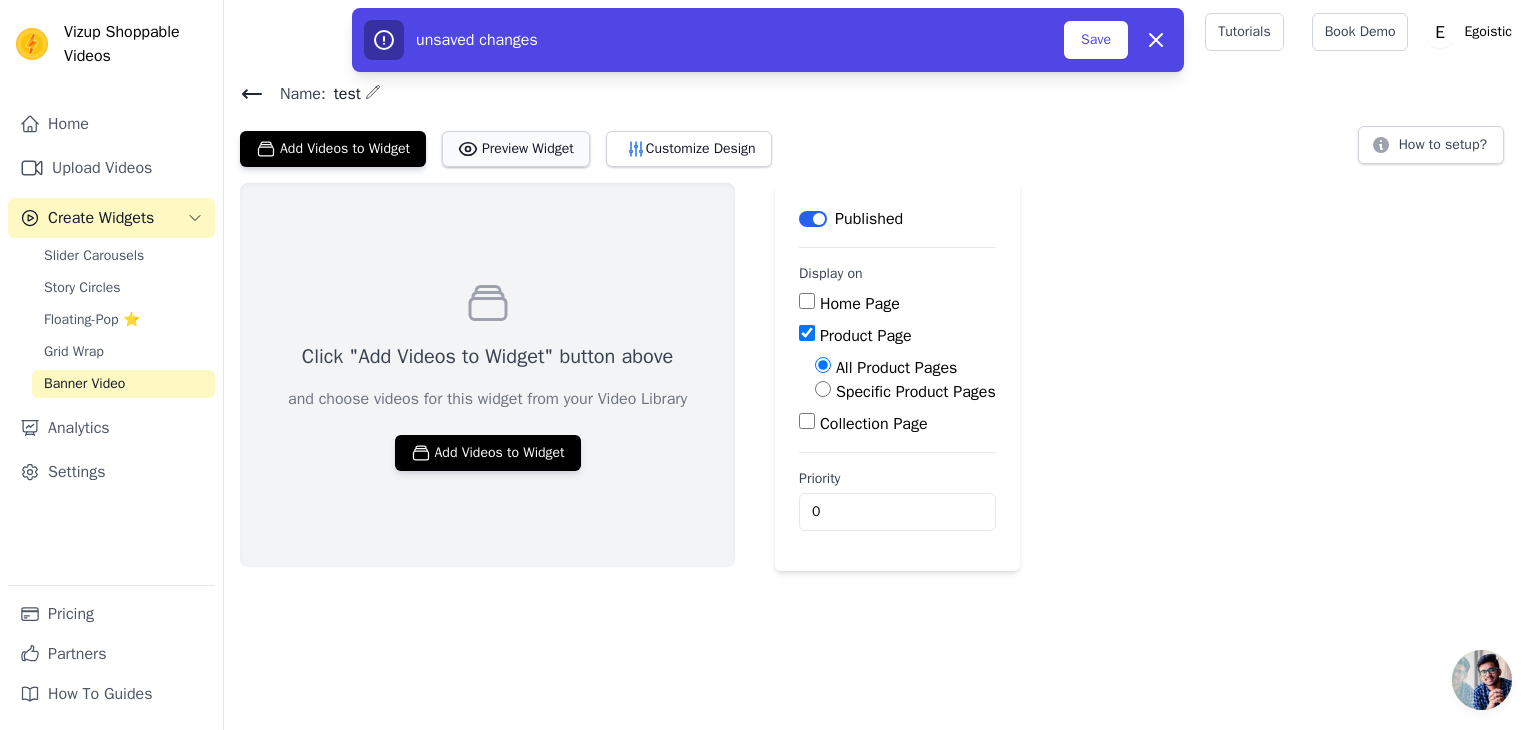 click on "Preview Widget" at bounding box center [516, 149] 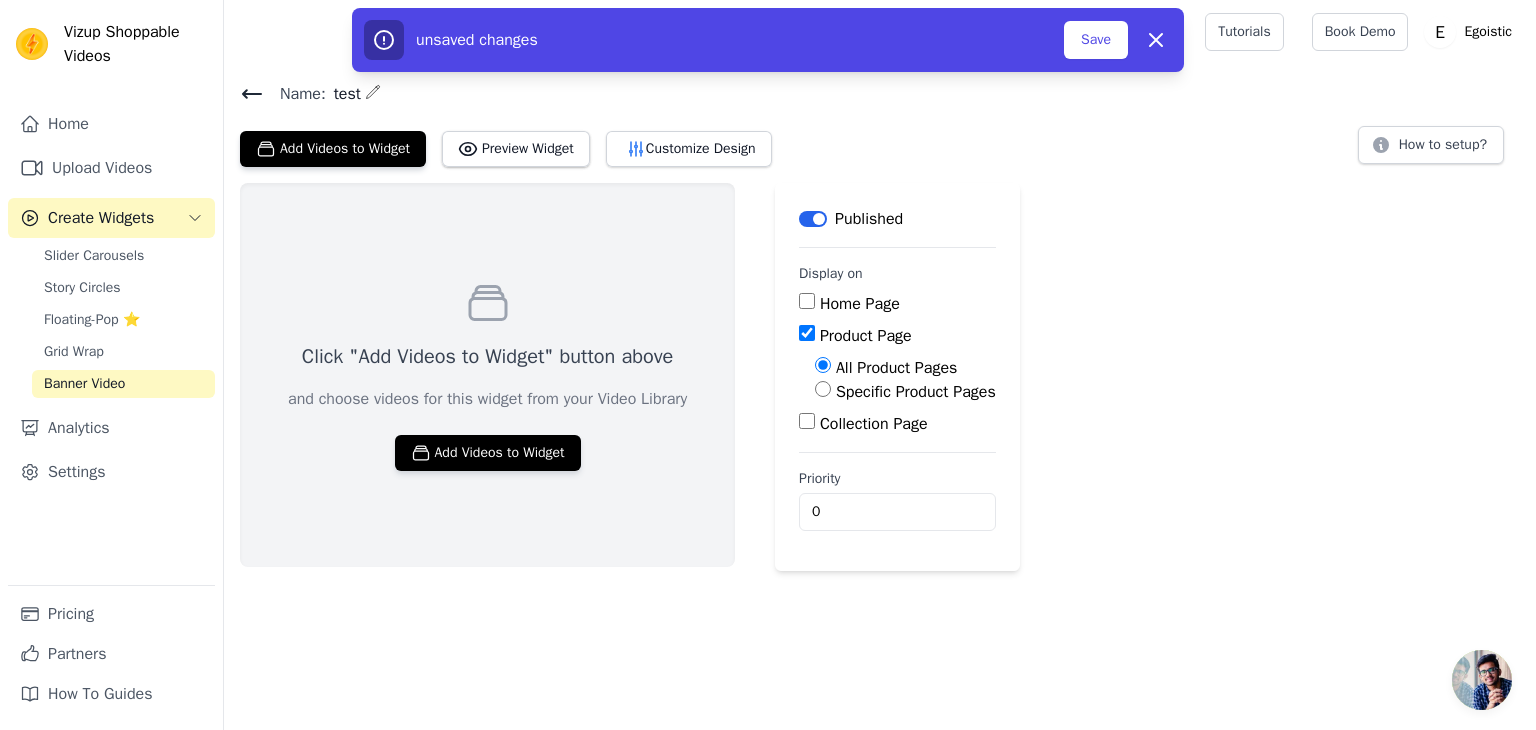 click on "Specific Product Pages" at bounding box center [823, 389] 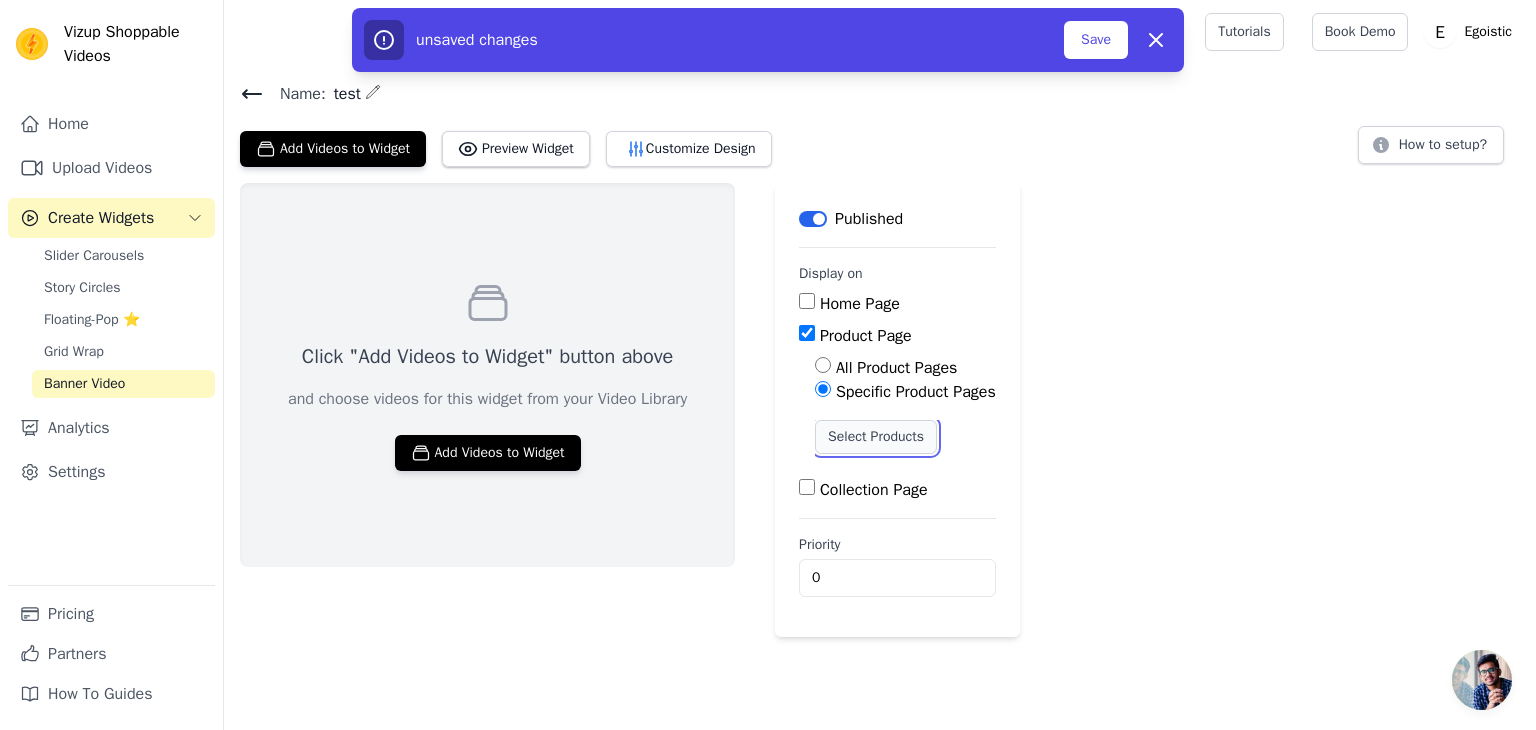 click on "Select Products" at bounding box center (876, 437) 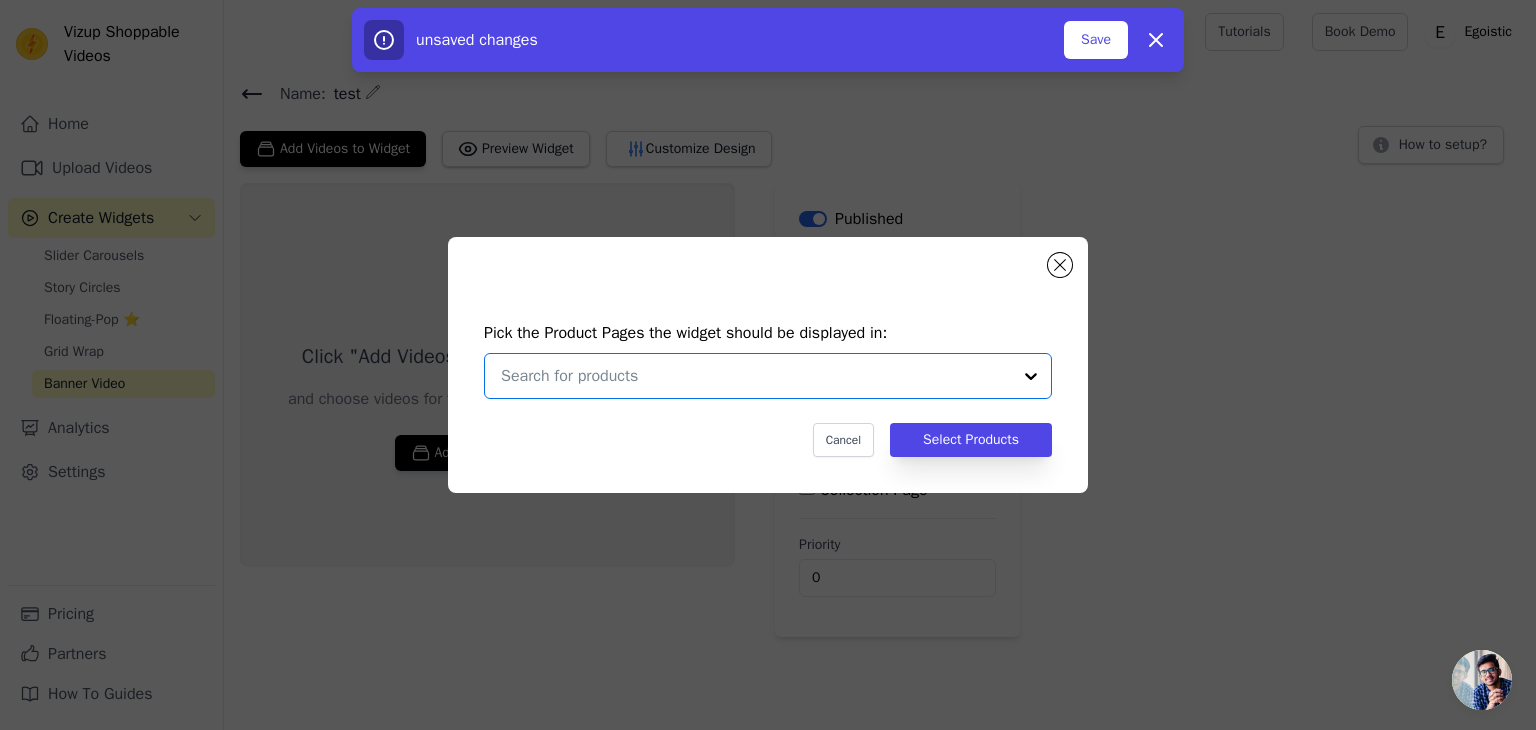 click at bounding box center (756, 376) 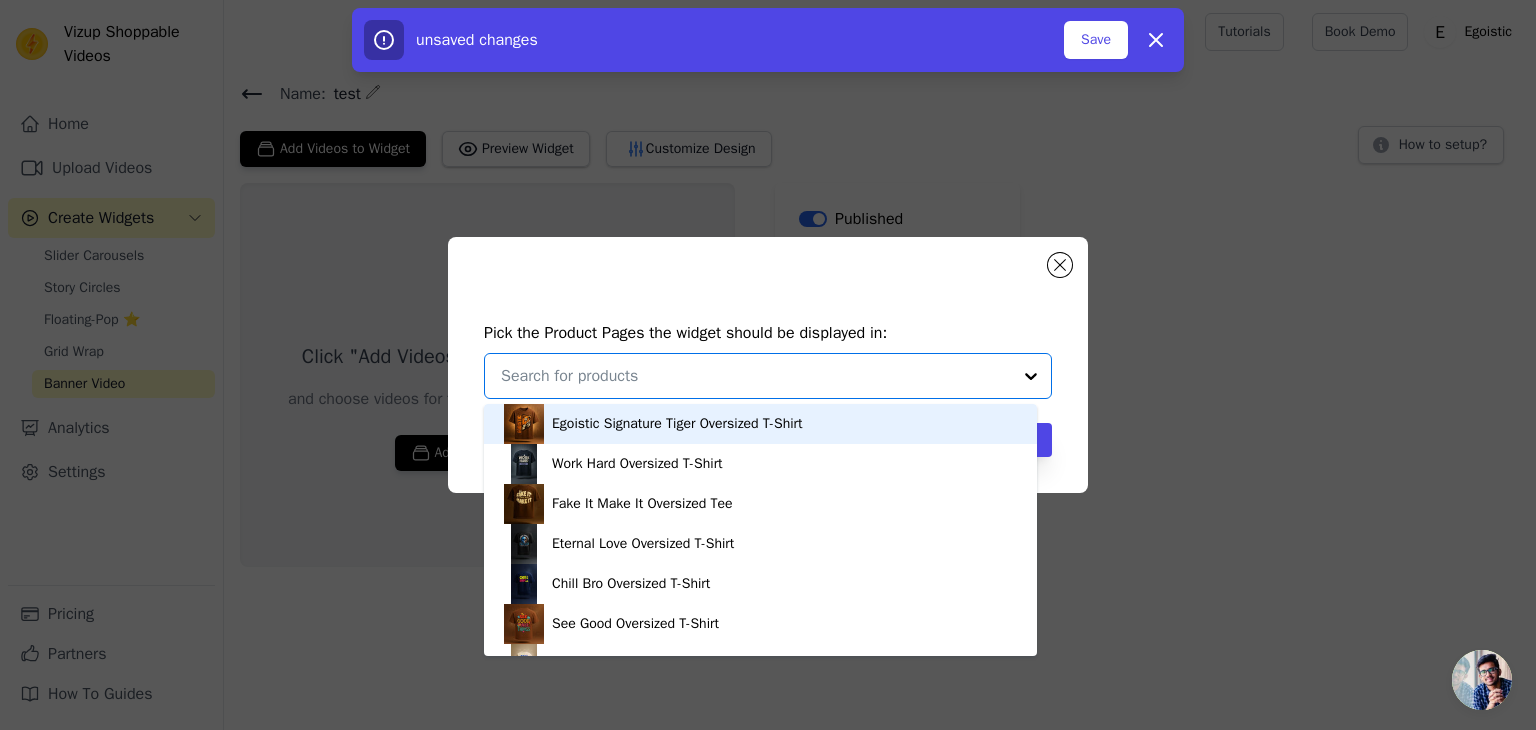 click on "Egoistic Signature Tiger Oversized T-Shirt" at bounding box center [677, 424] 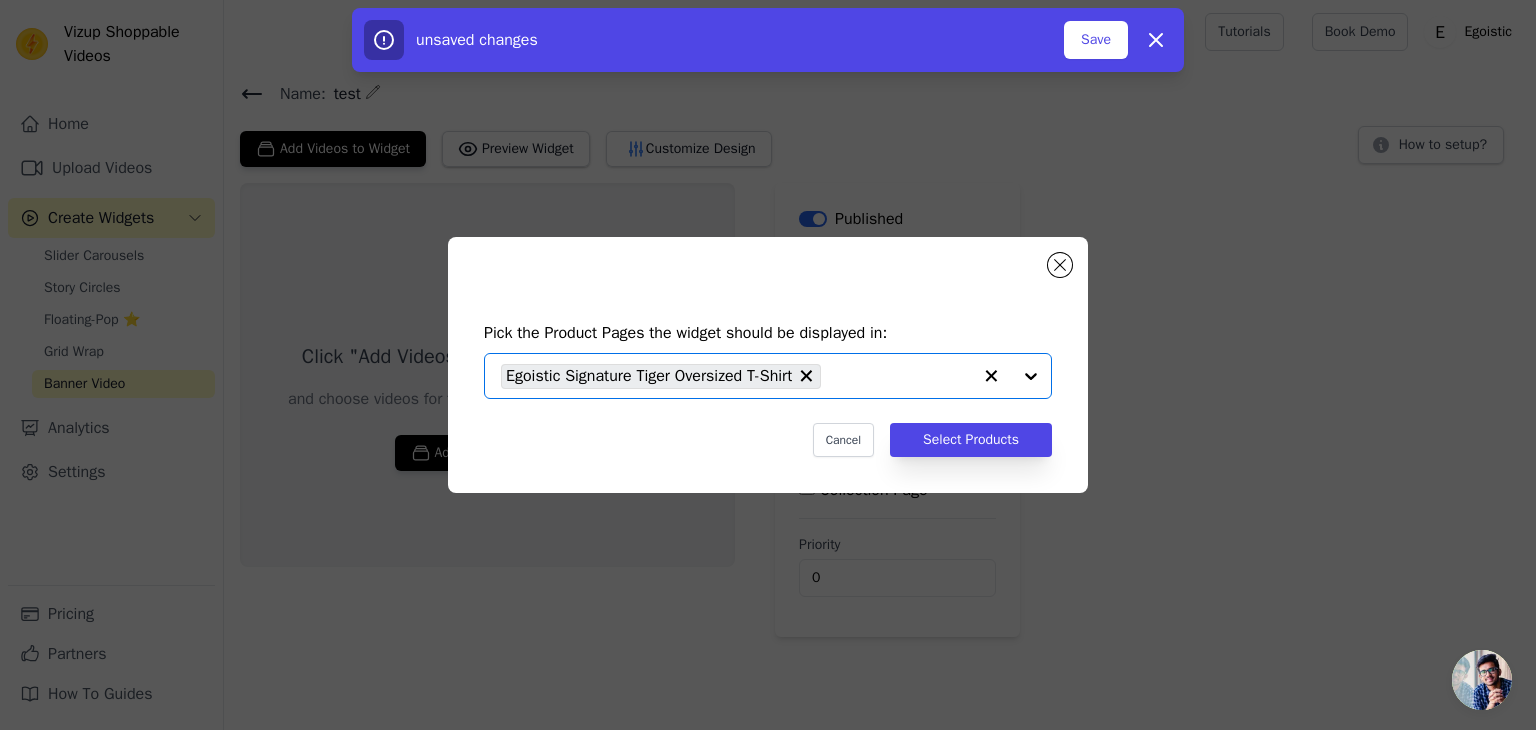 click 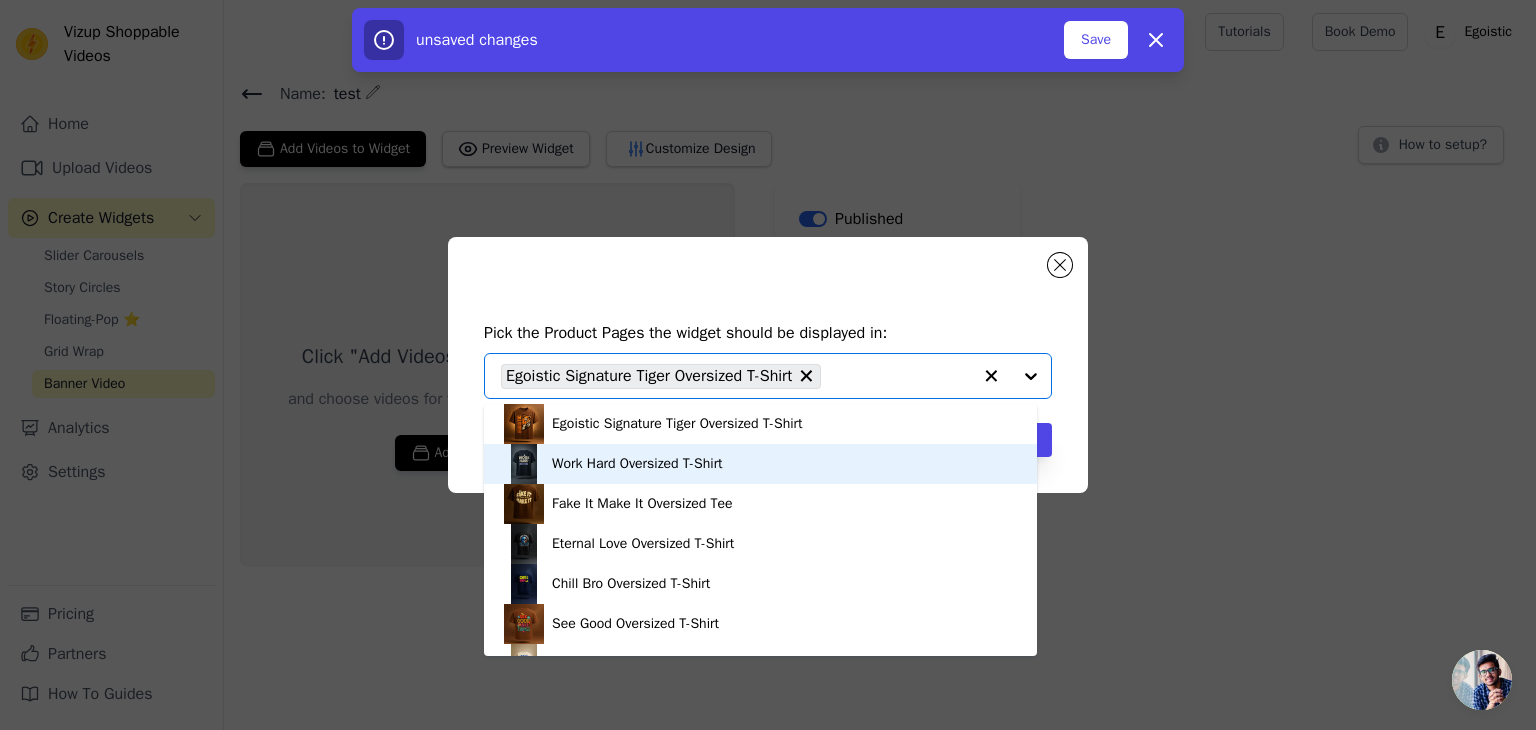 click on "Work Hard Oversized T-Shirt" at bounding box center [760, 464] 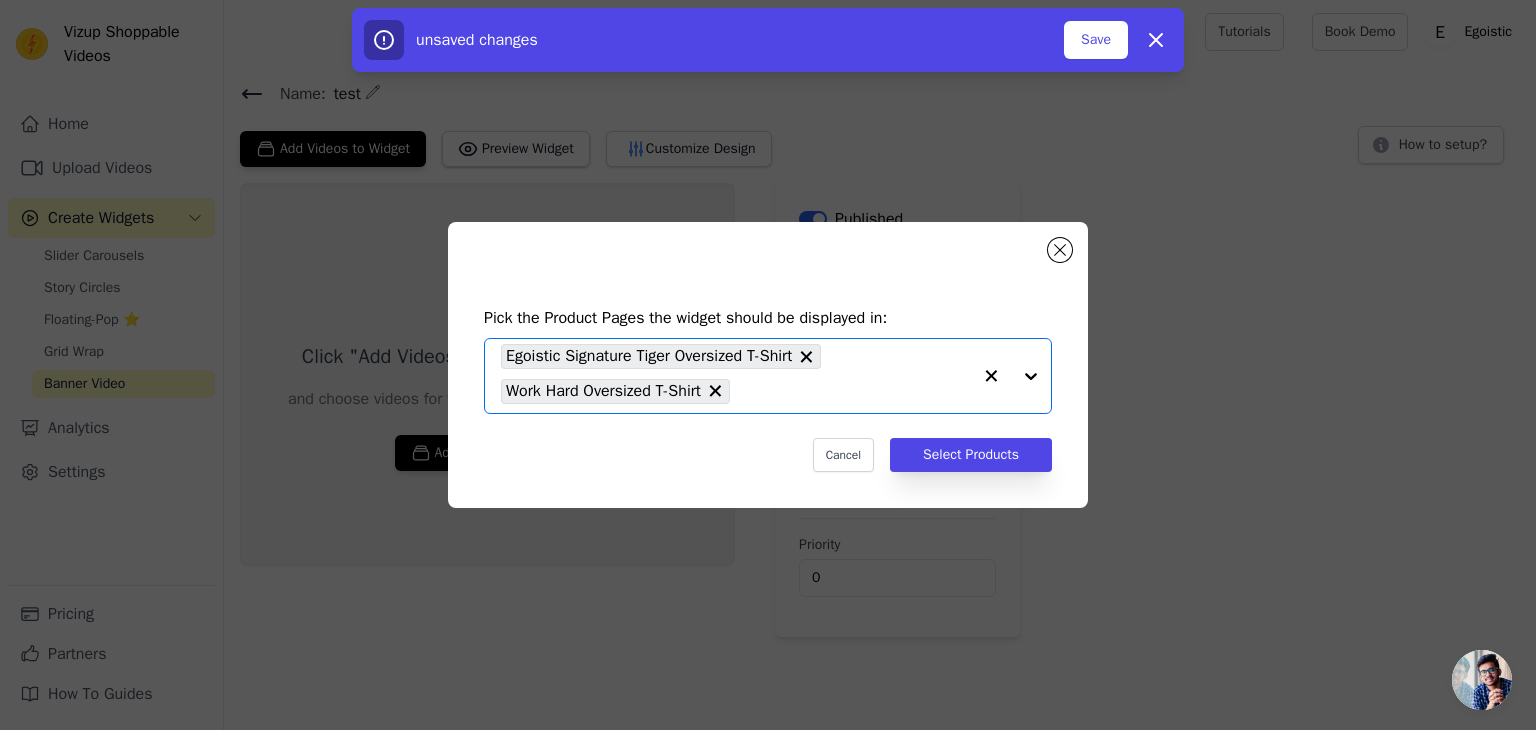 click 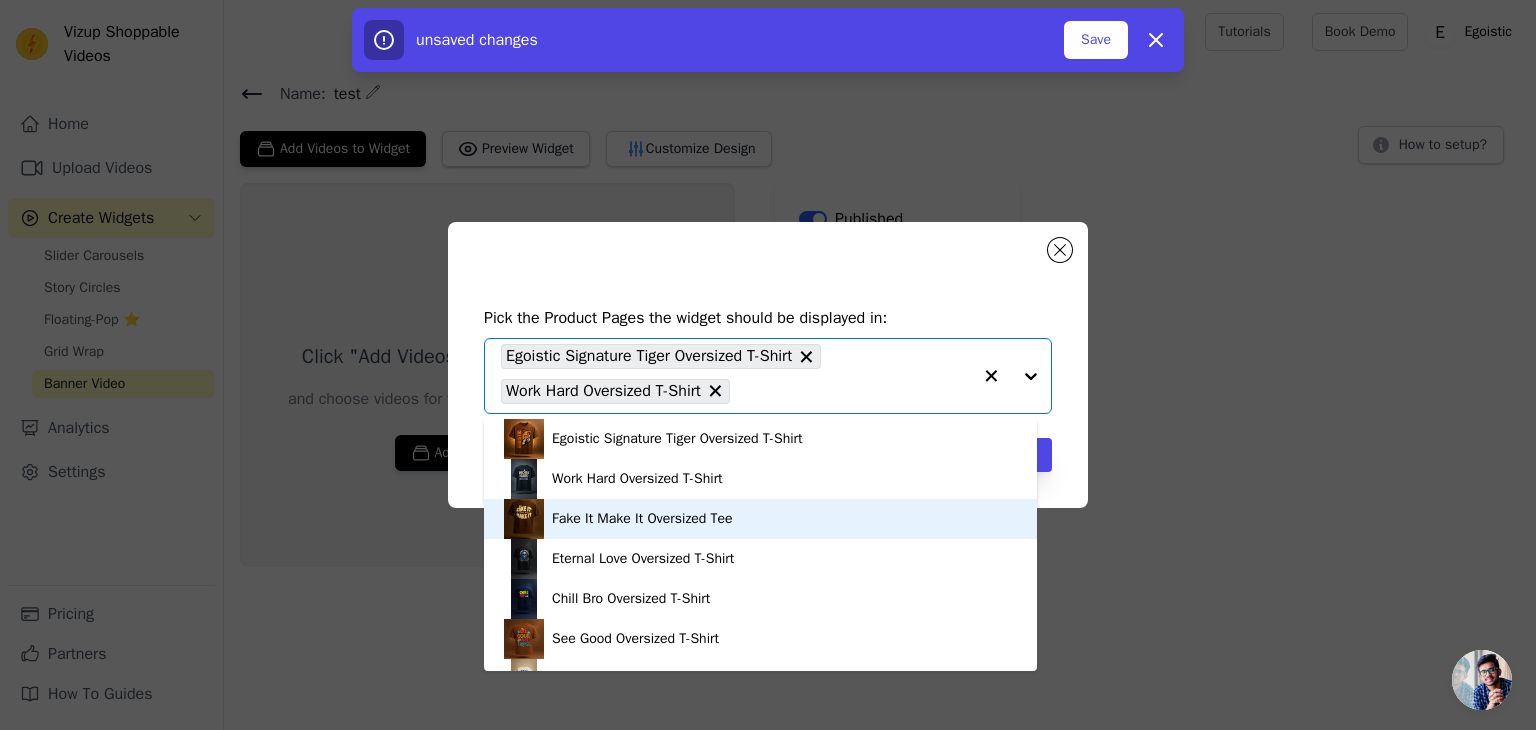 click on "Fake It Make It Oversized Tee" at bounding box center (642, 519) 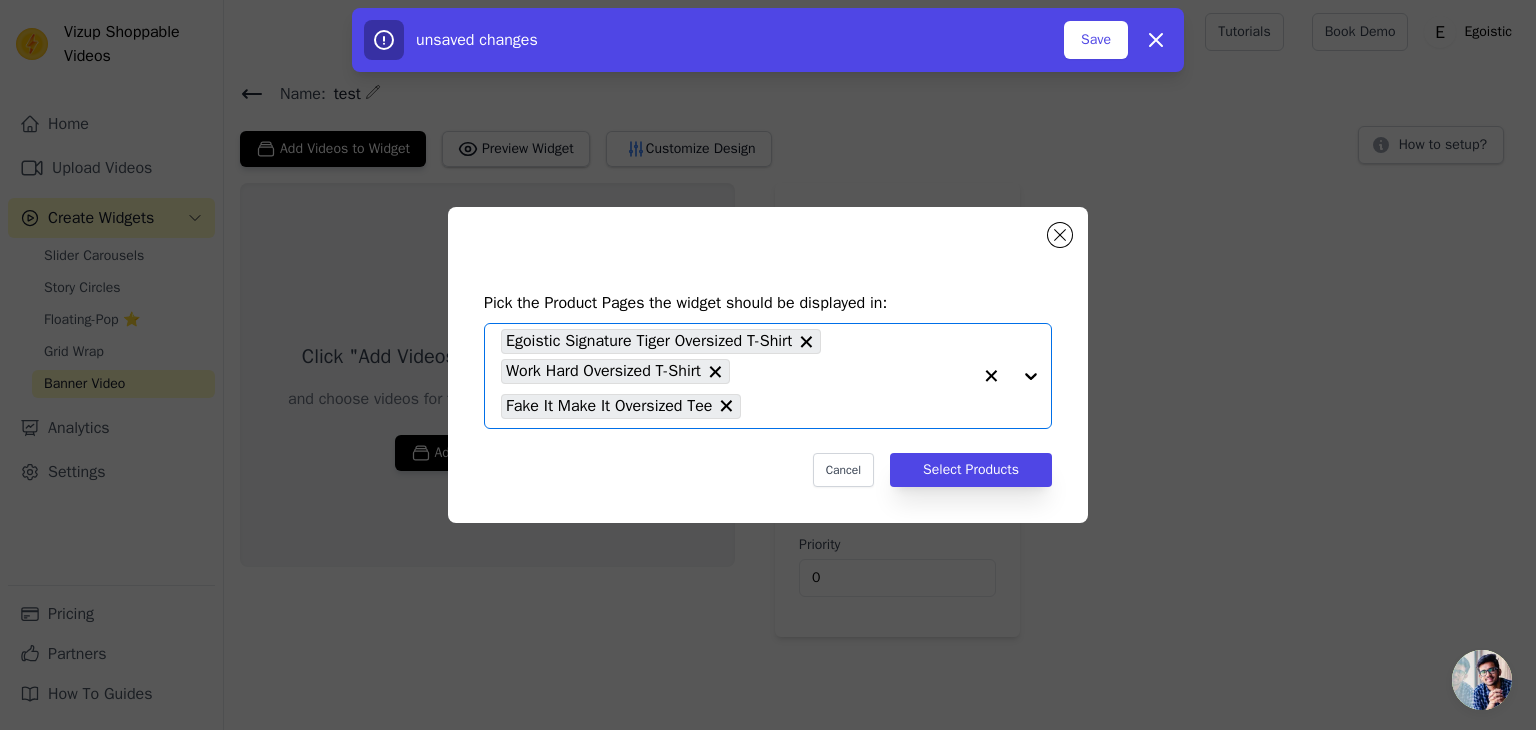 click 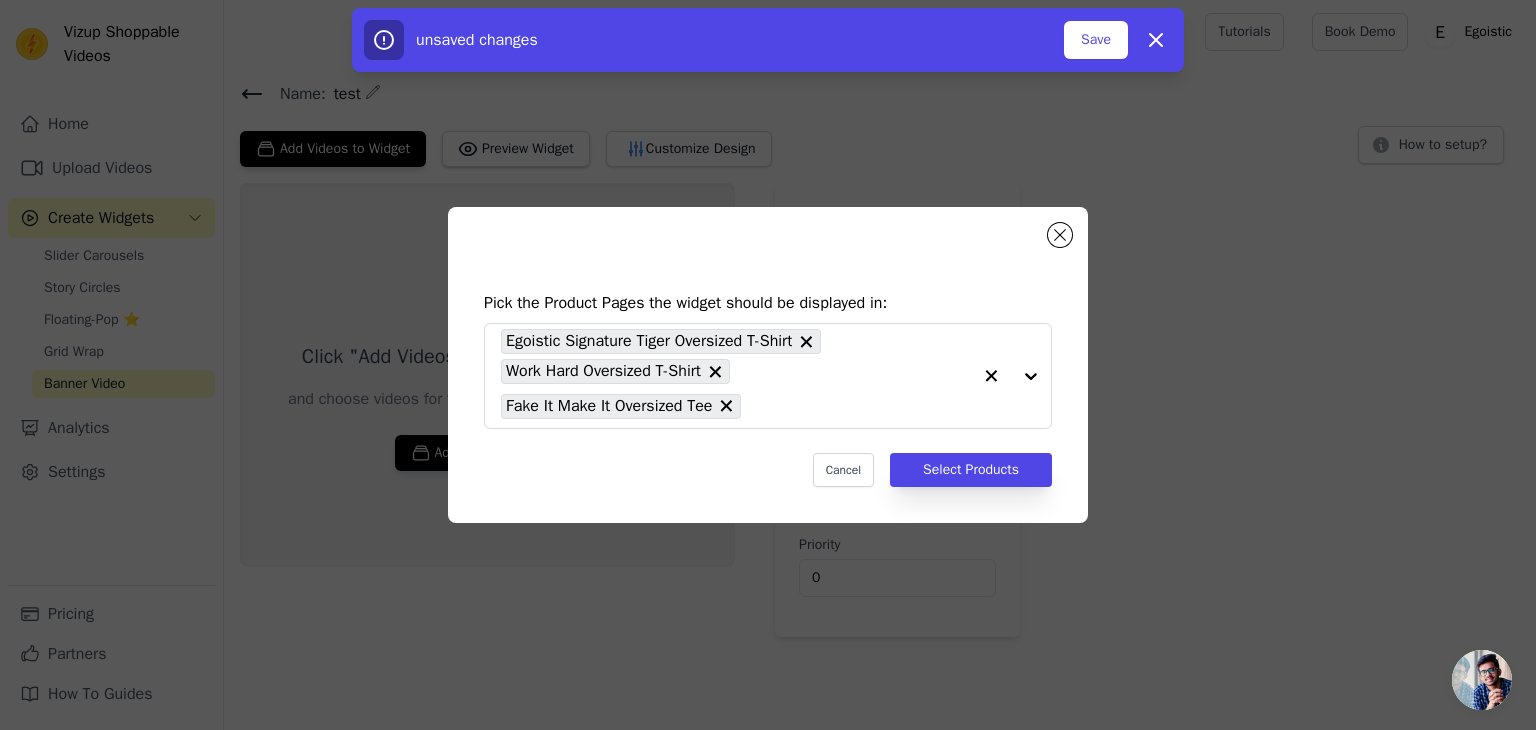 click on "Pick the Product Pages the widget should be displayed in:         Egoistic Signature Tiger Oversized T-Shirt     Work Hard Oversized T-Shirt     Fake It Make It Oversized Tee                   Cancel   Select Products" 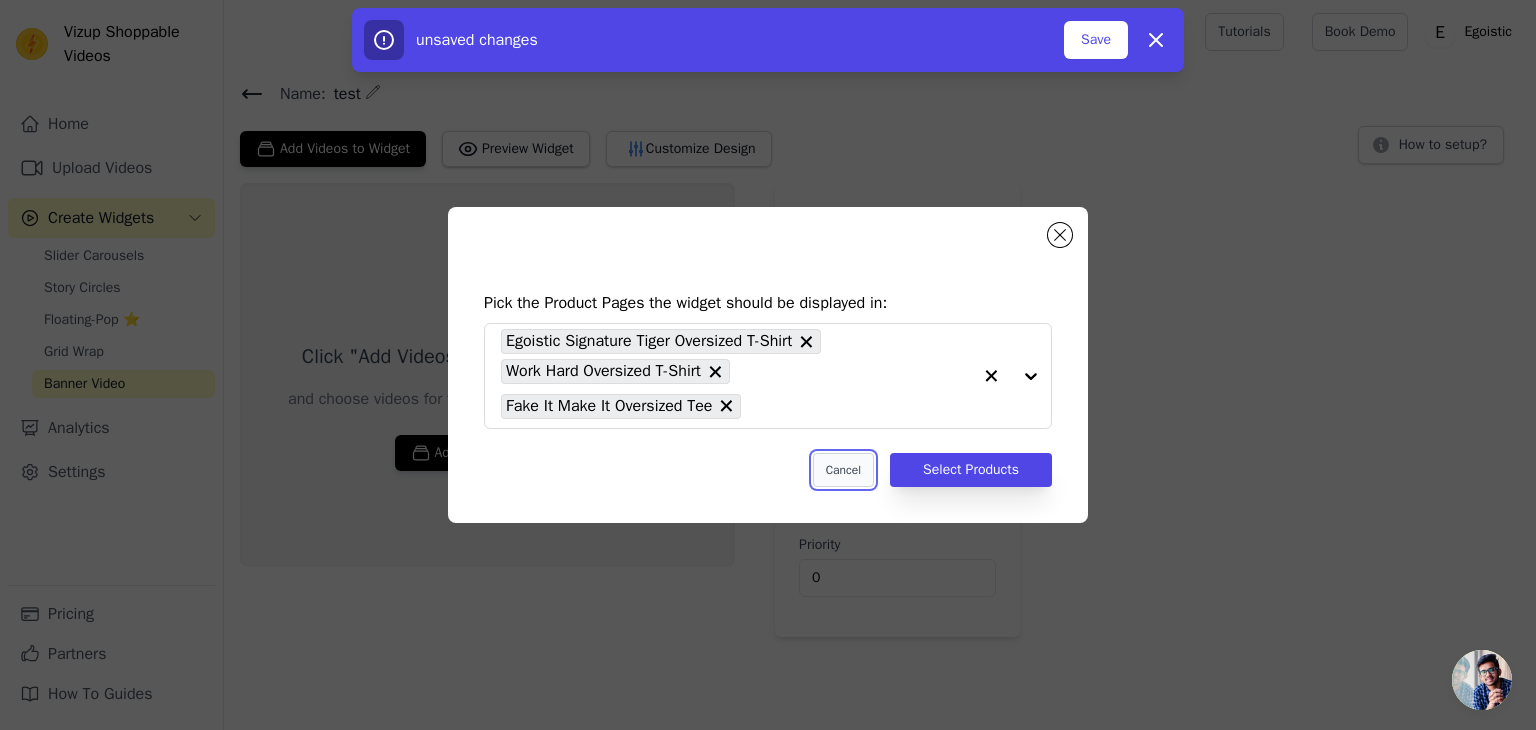 click on "Cancel" at bounding box center [843, 470] 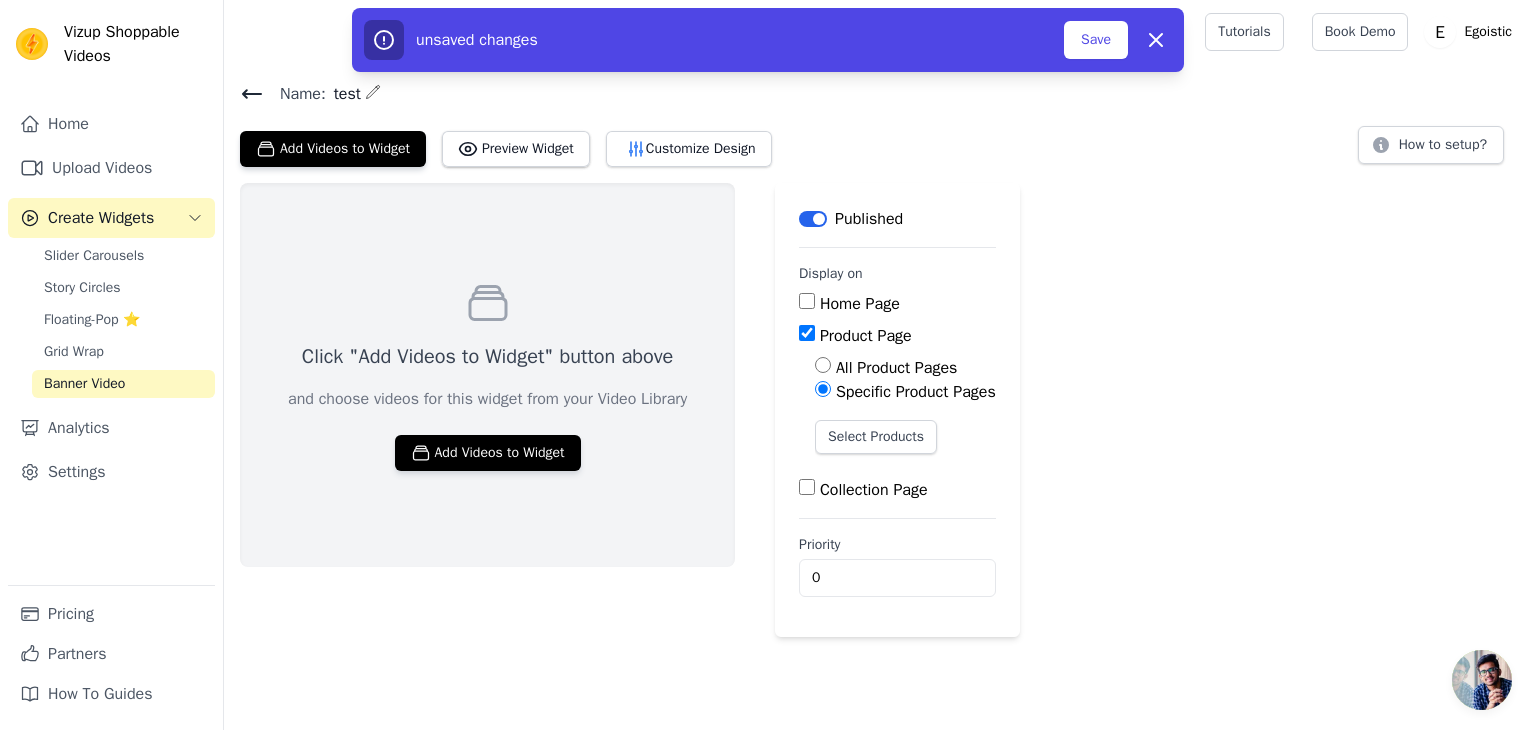 click on "All Product Pages" at bounding box center (823, 365) 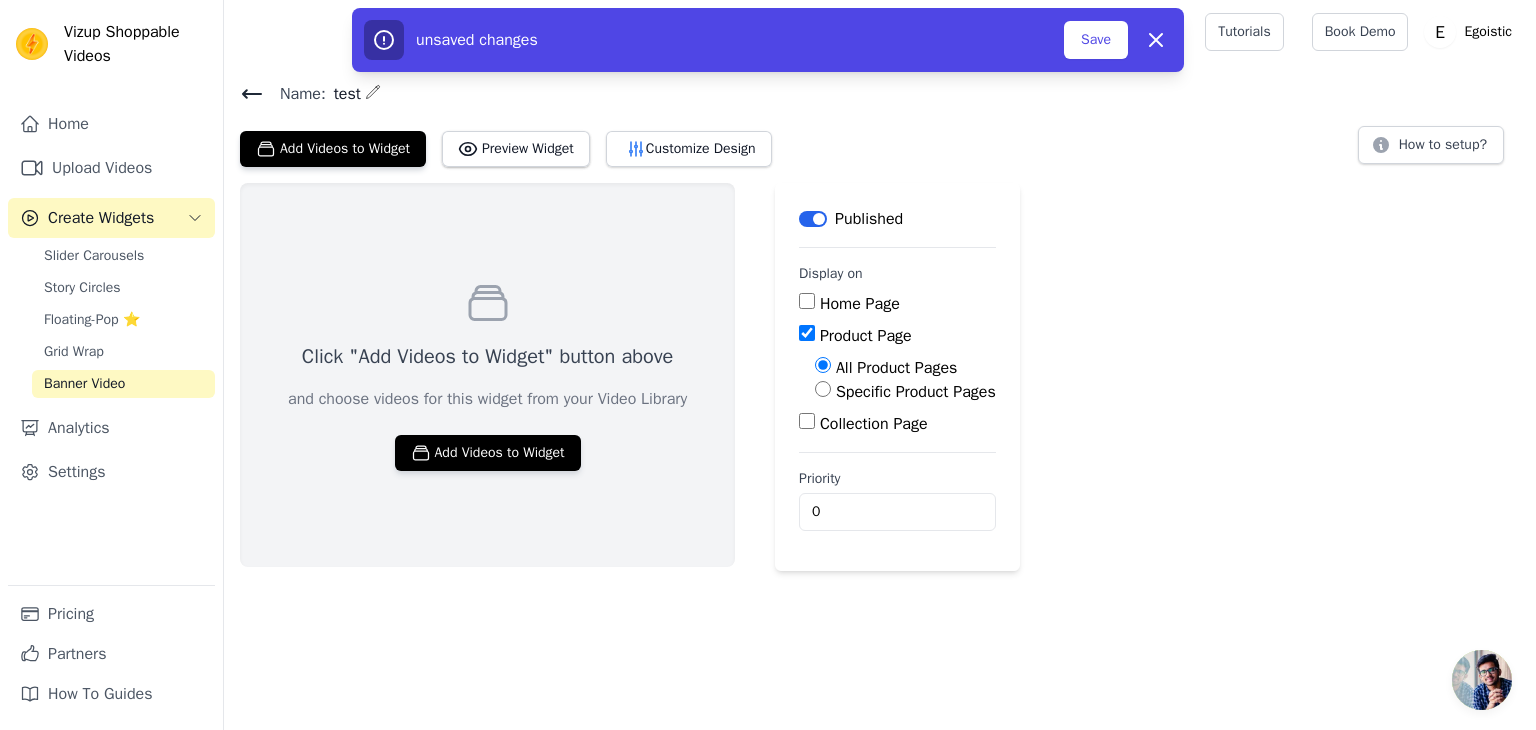 click on "Collection Page" at bounding box center (874, 424) 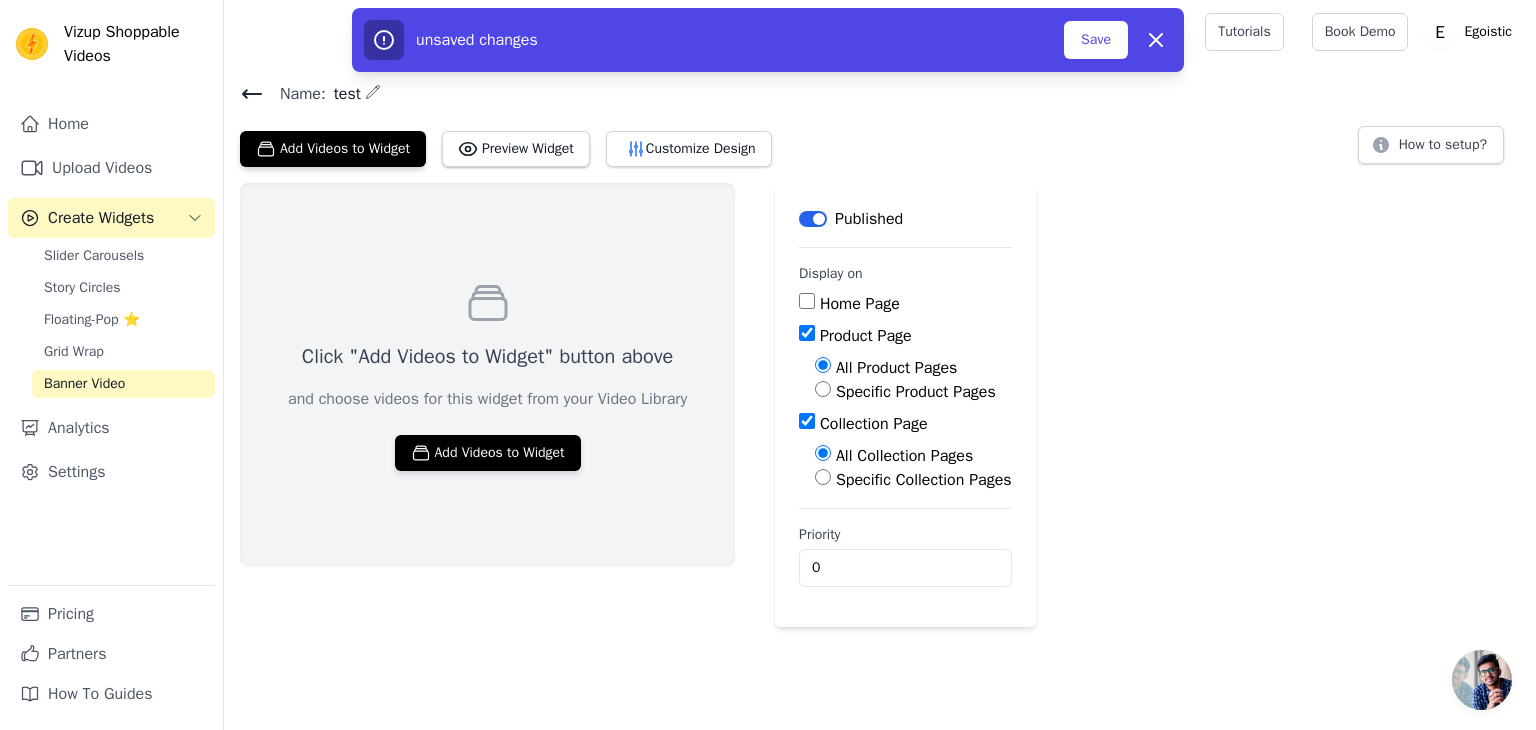 click on "Specific Collection Pages" at bounding box center [823, 477] 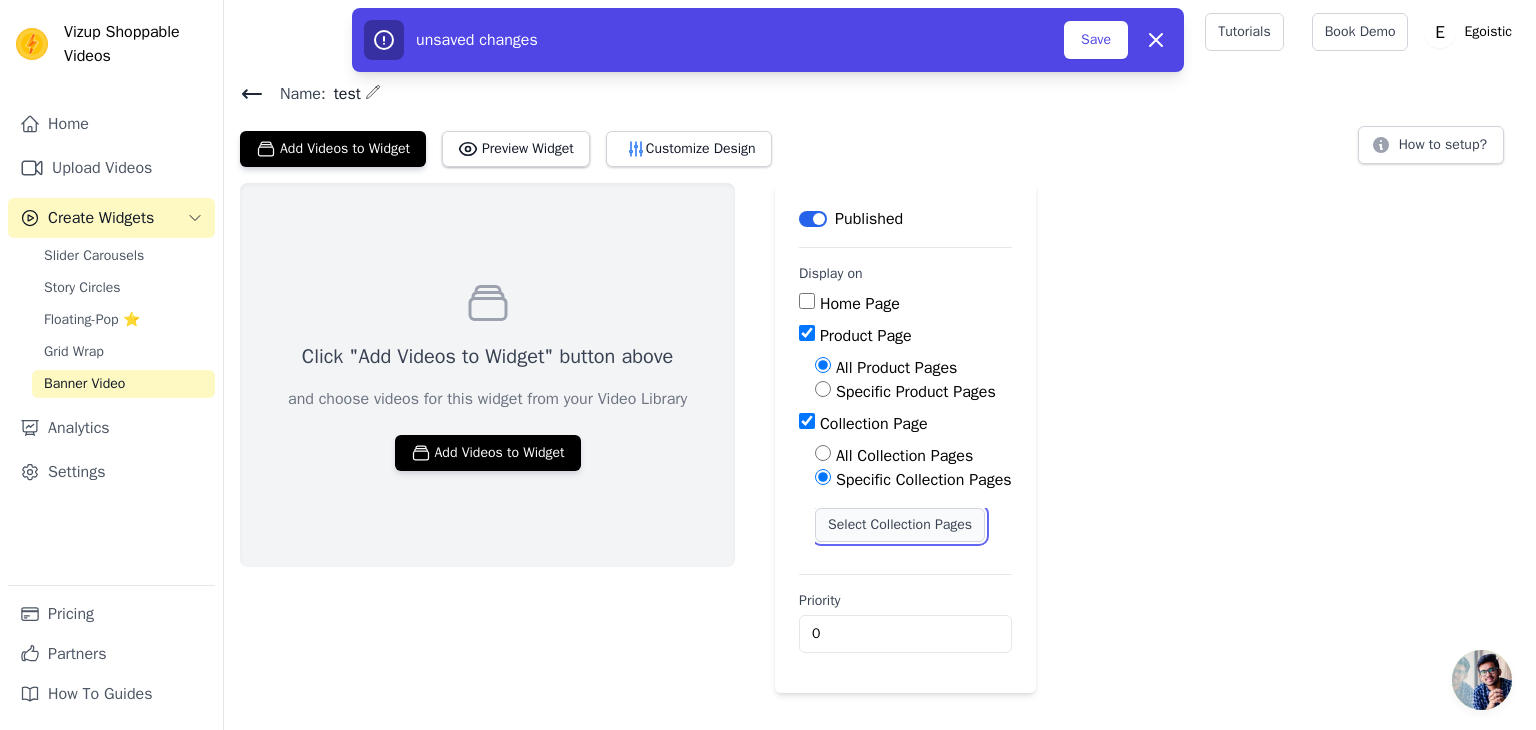 click on "Select Collection Pages" at bounding box center [900, 525] 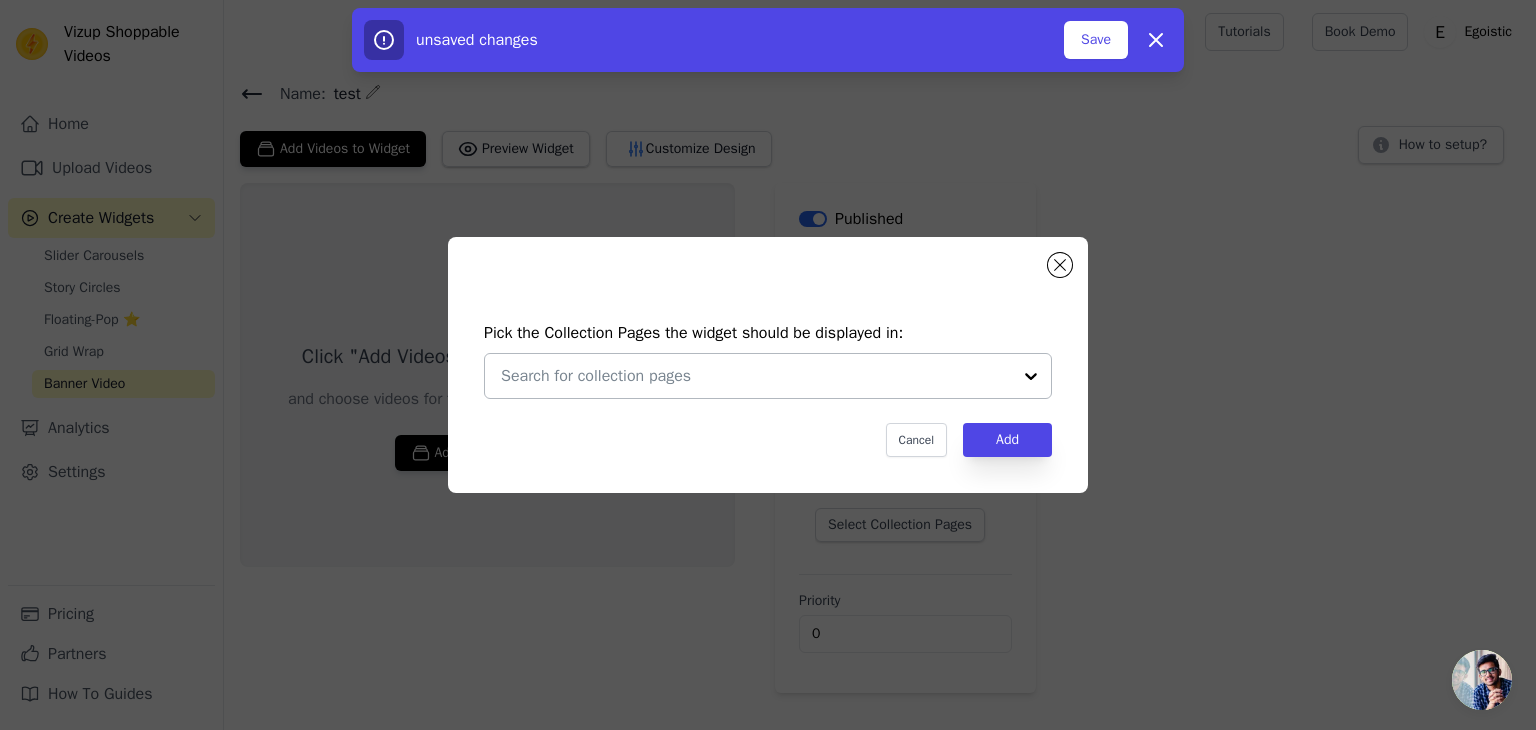 click at bounding box center (756, 376) 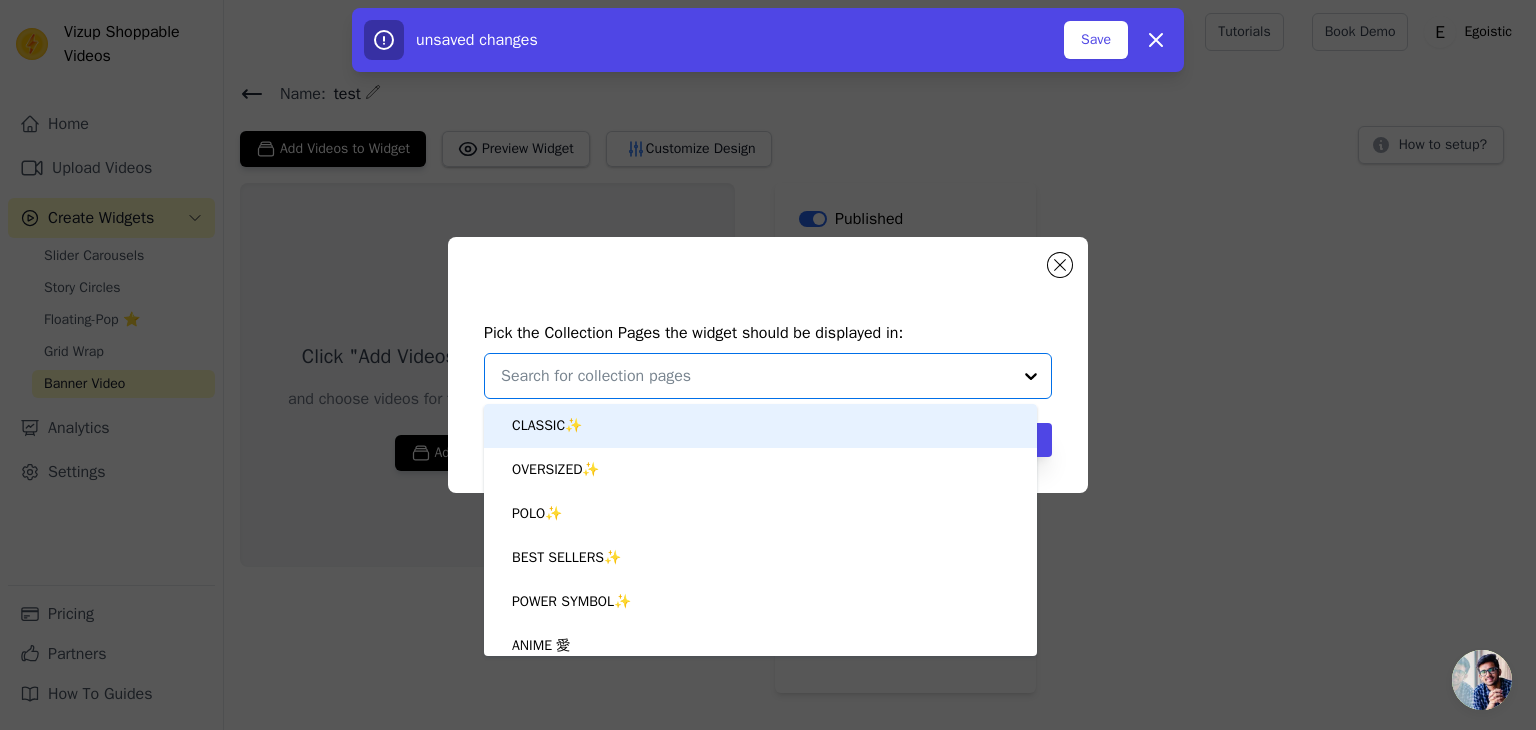 click on "CLASSIC✨" at bounding box center (547, 426) 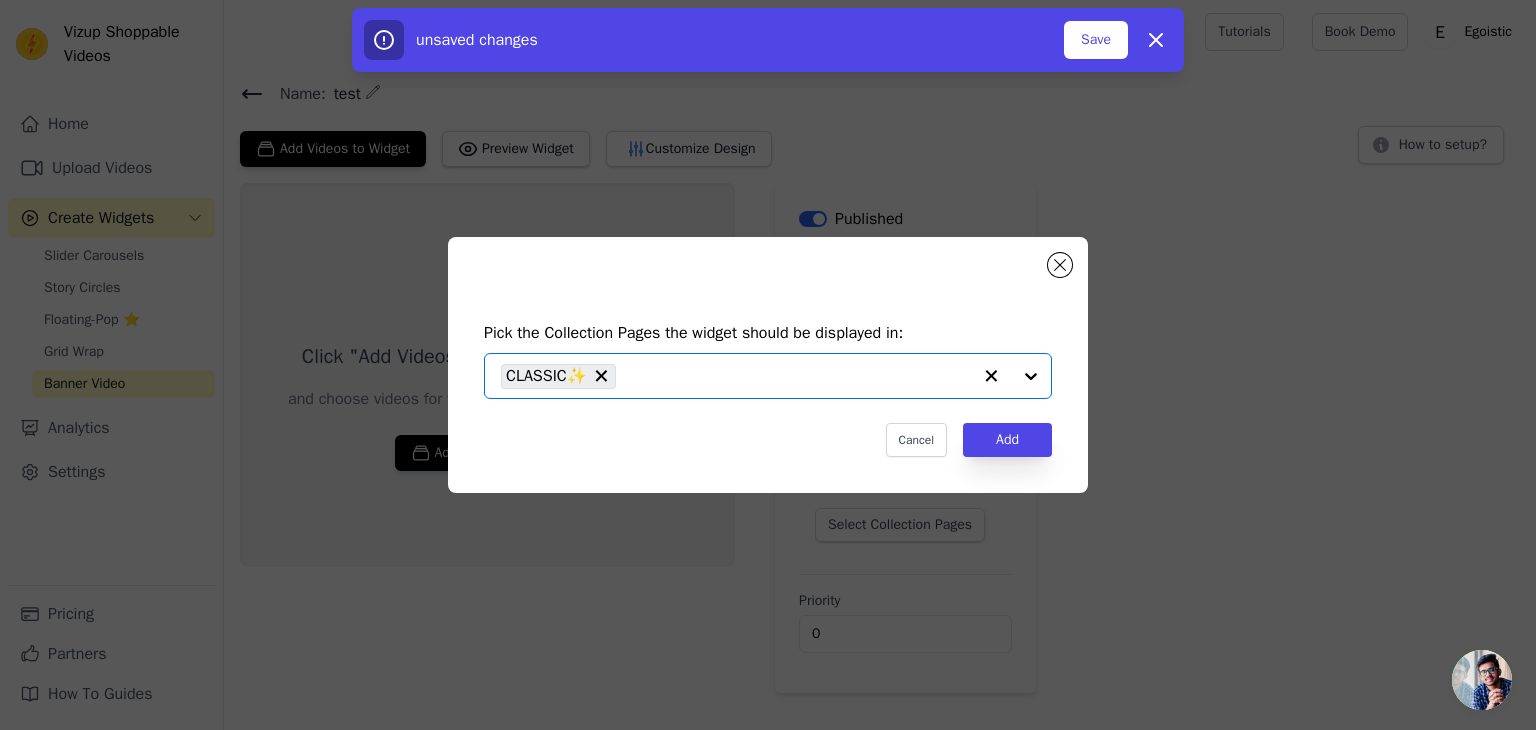 click 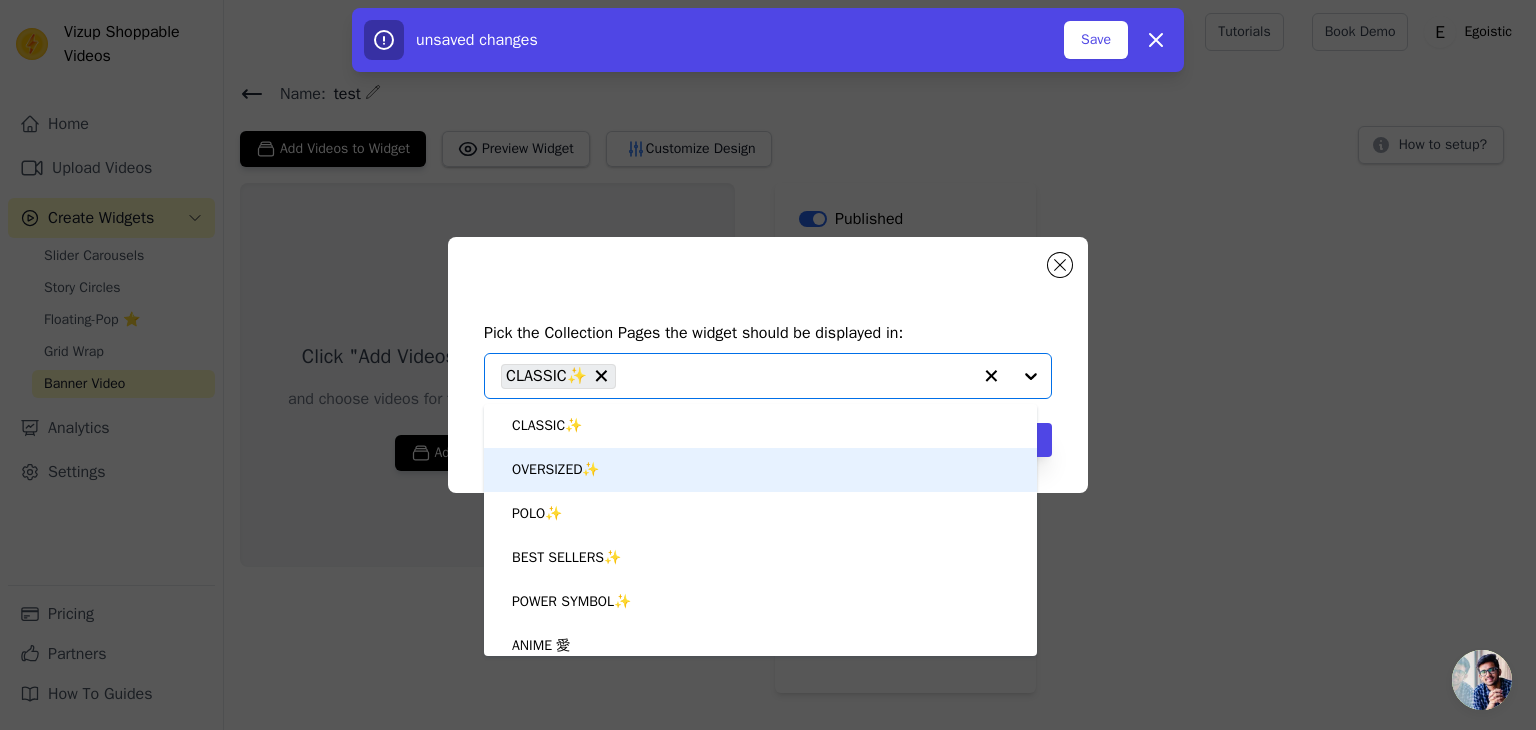 click on "OVERSIZED✨" at bounding box center [760, 470] 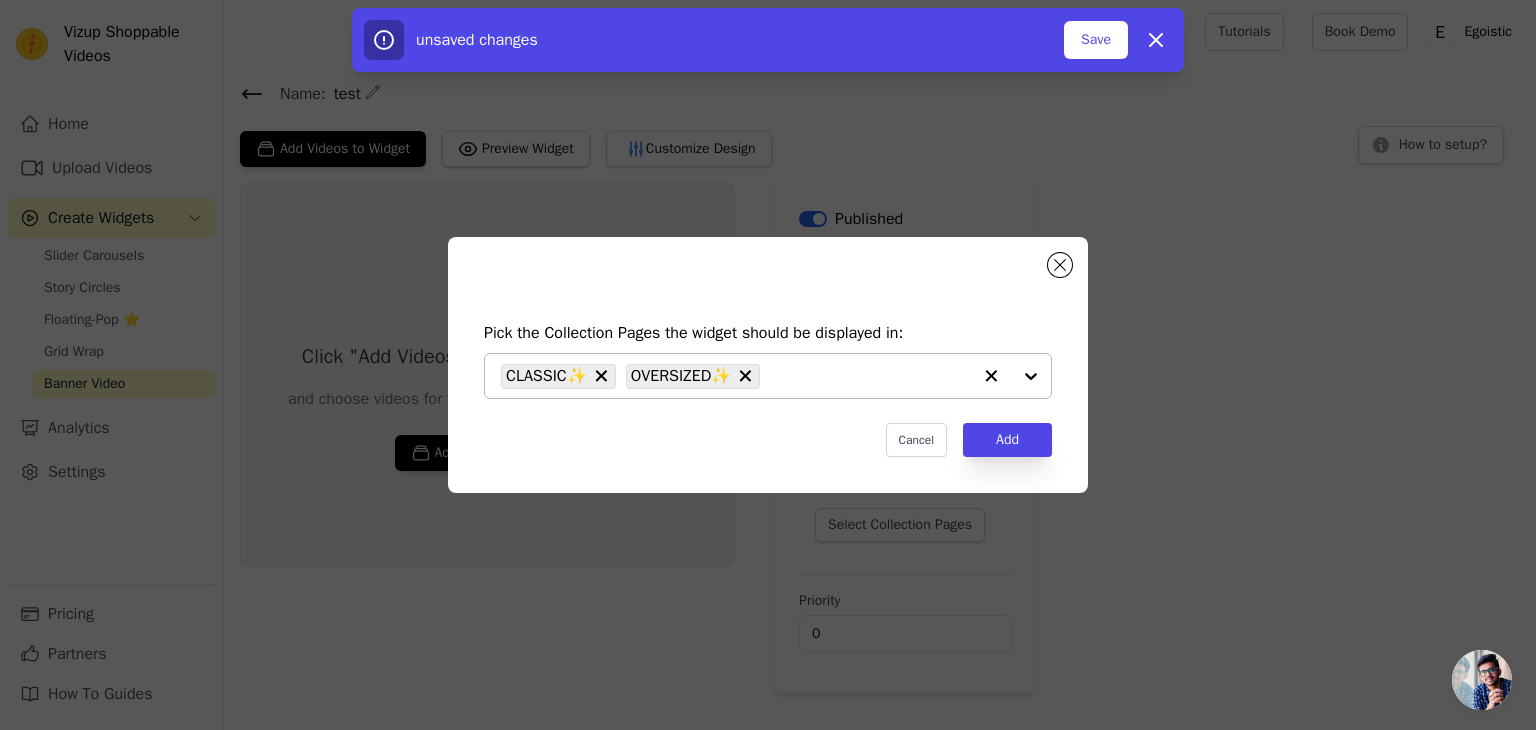 click on "CLASSIC✨     OVERSIZED✨" at bounding box center [736, 376] 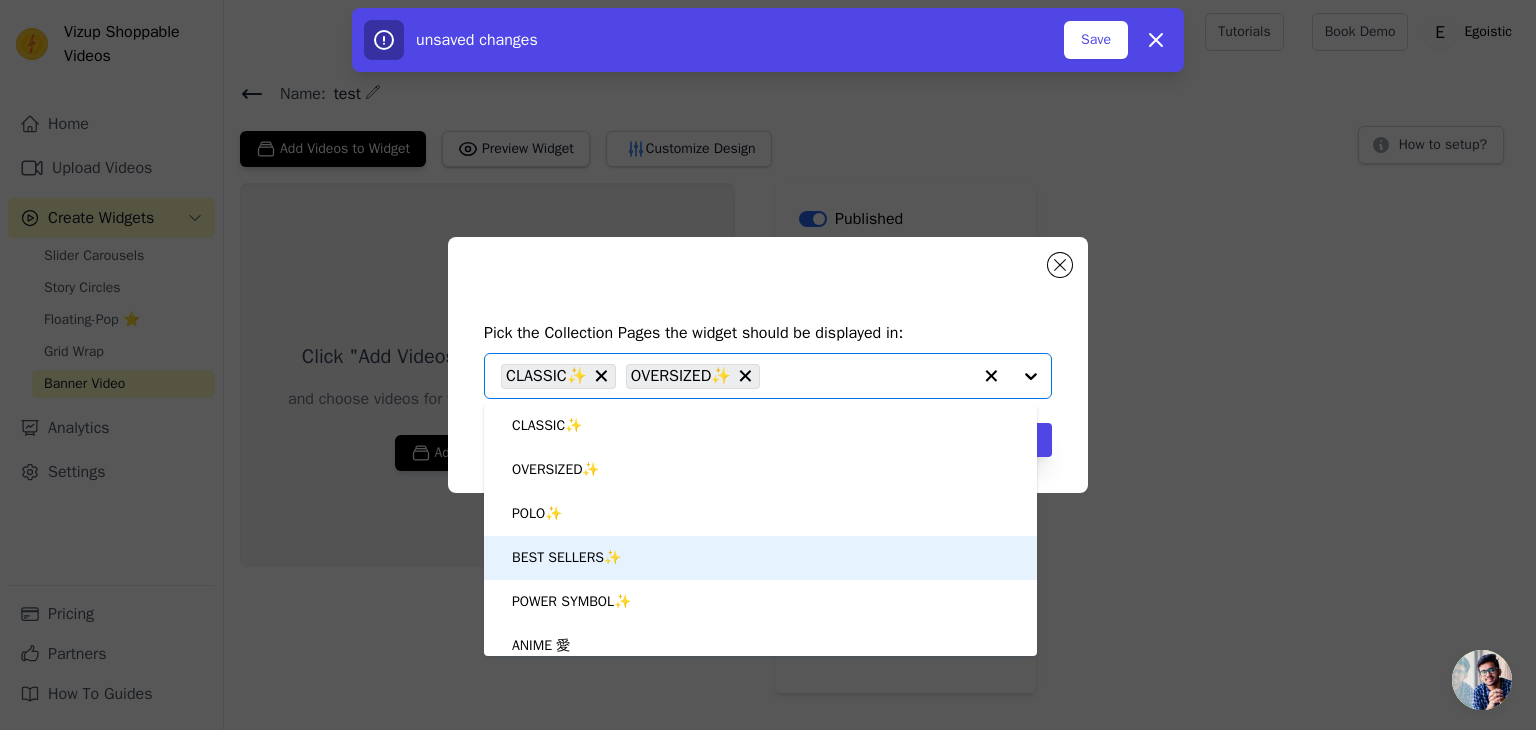 click on "BEST SELLERS✨" at bounding box center (760, 558) 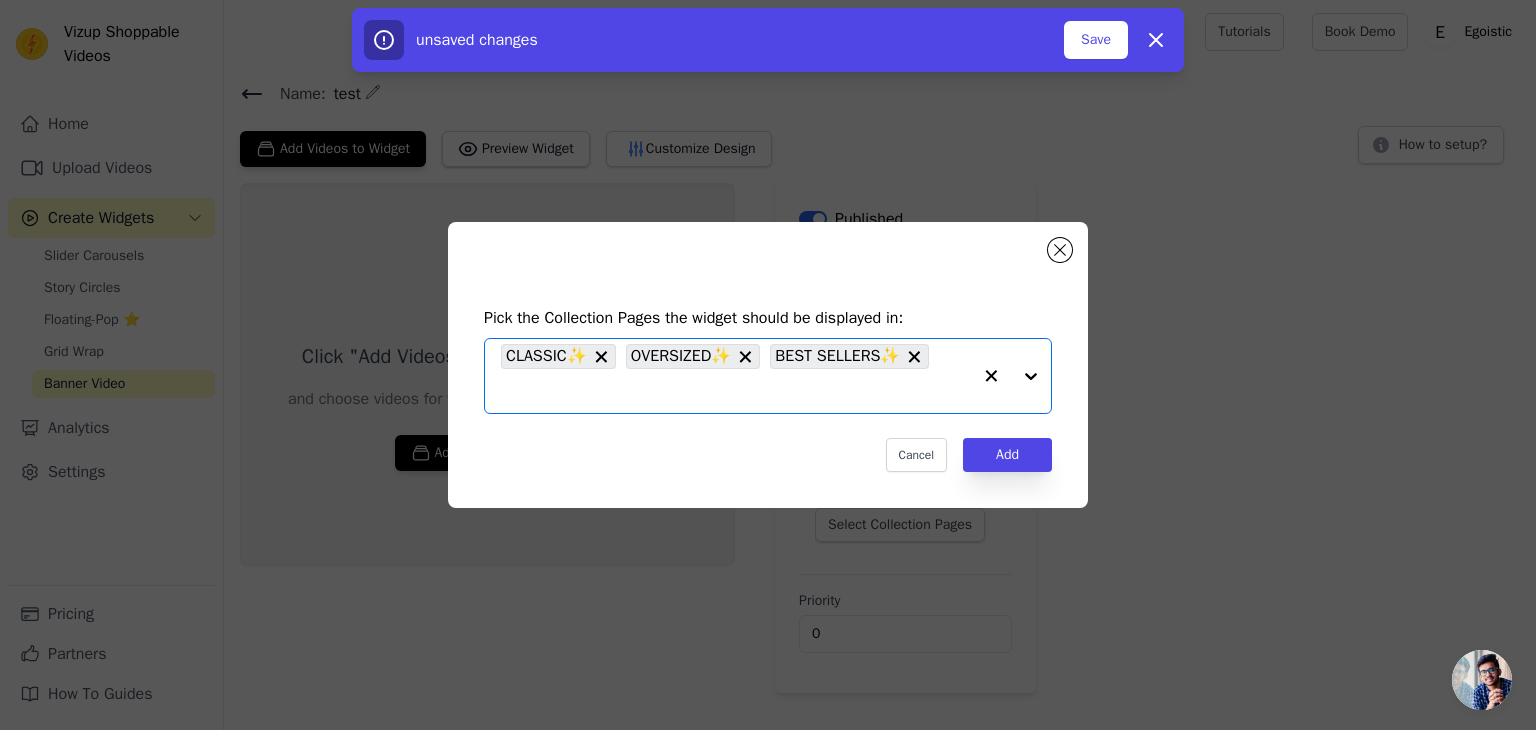 click 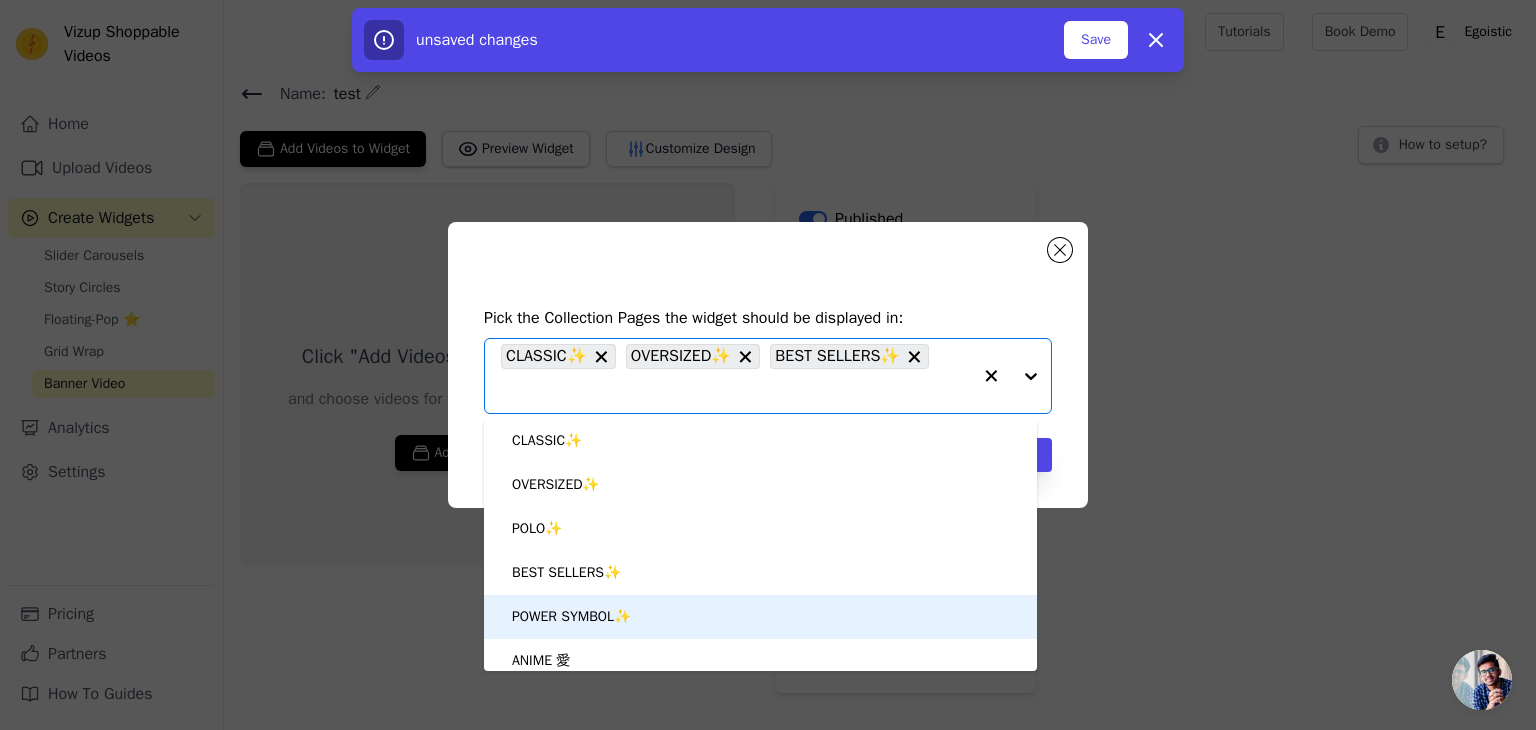 click on "POWER SYMBOL✨" at bounding box center (571, 617) 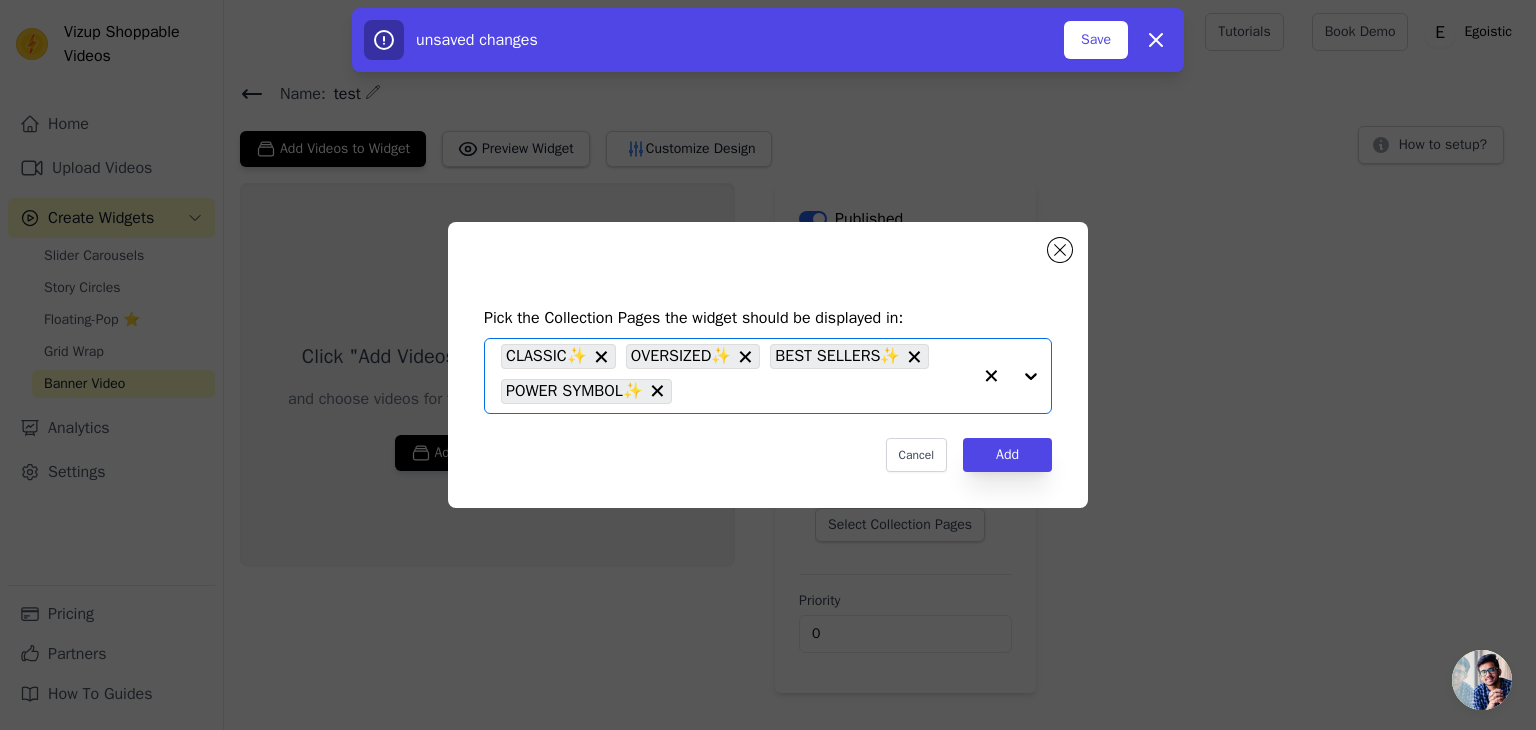 click 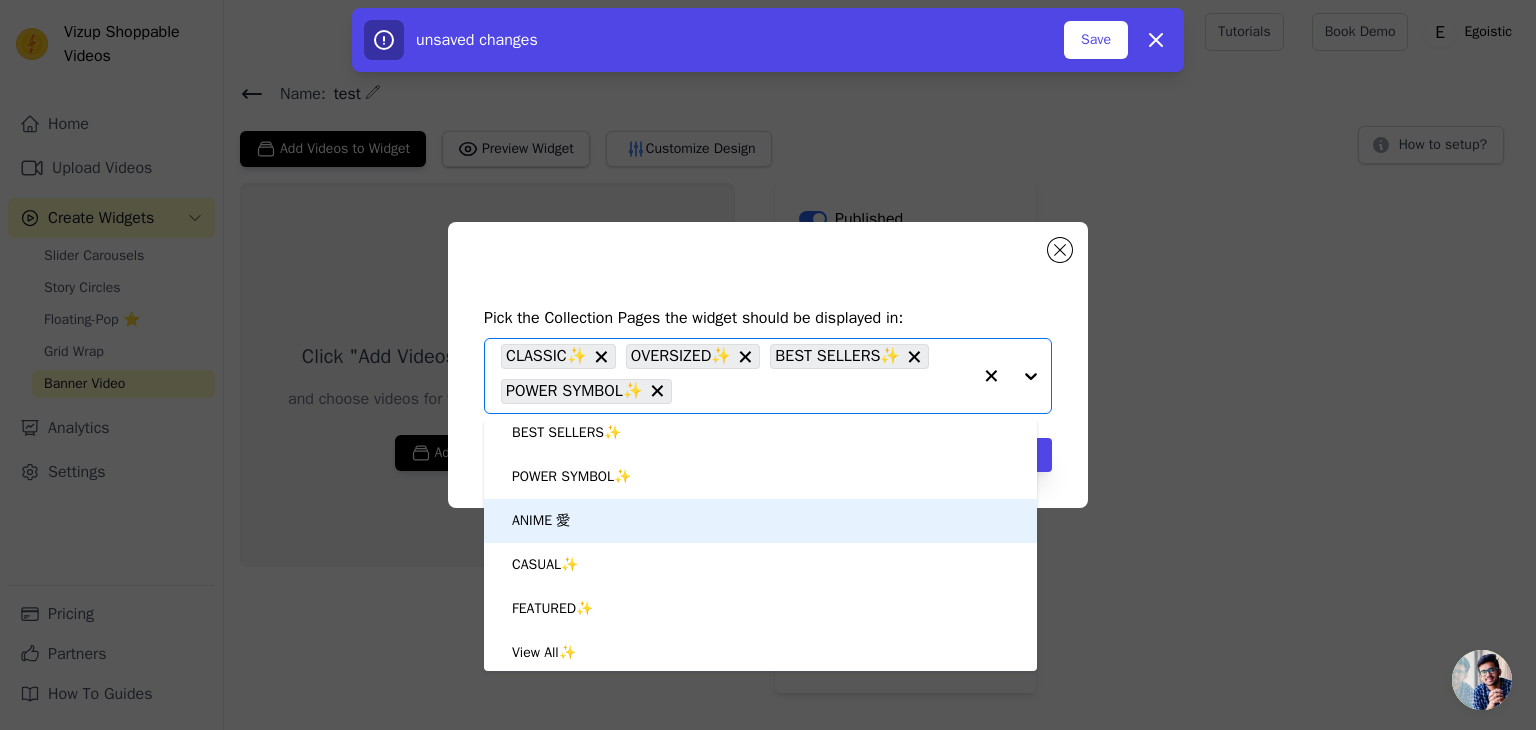 scroll, scrollTop: 142, scrollLeft: 0, axis: vertical 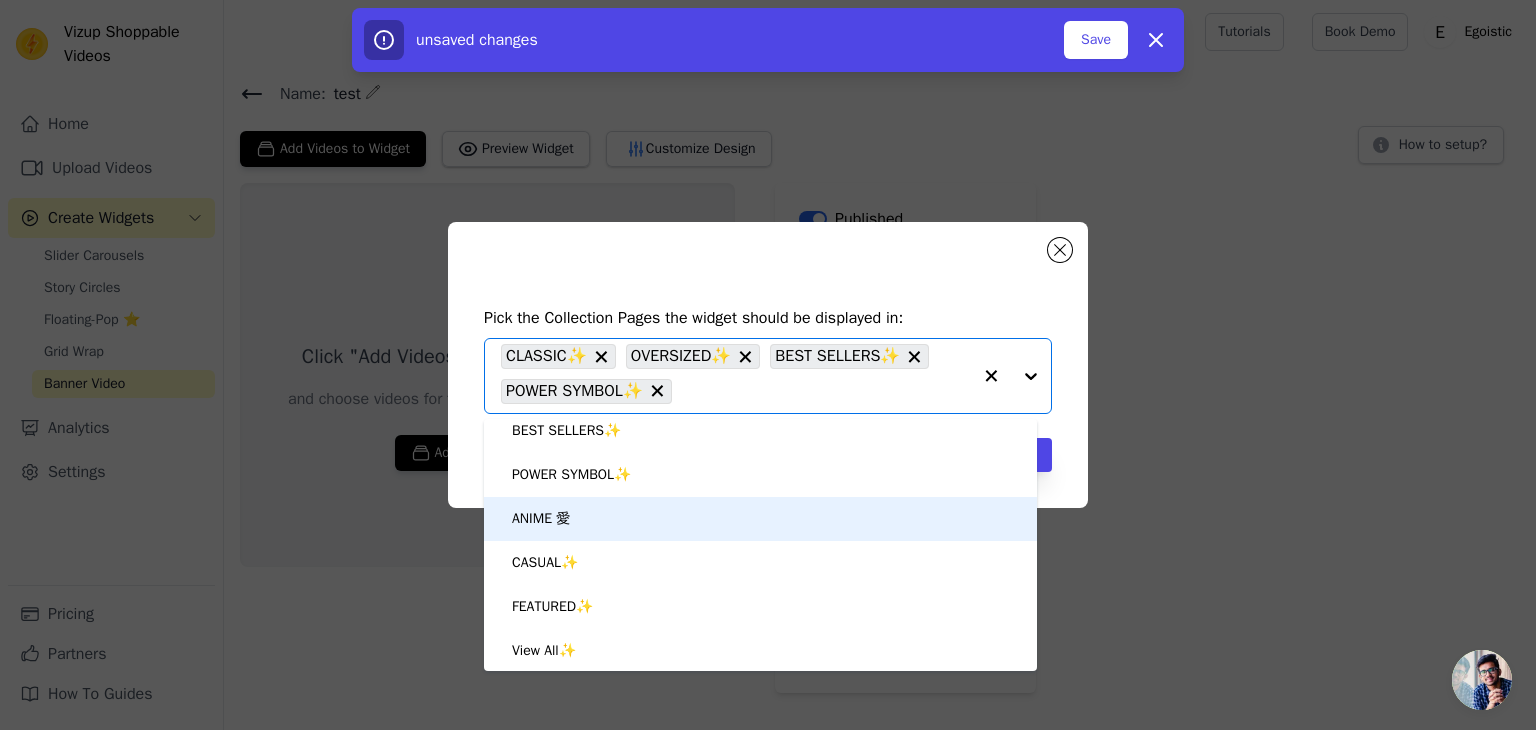 click on "ANIME 愛" at bounding box center (760, 519) 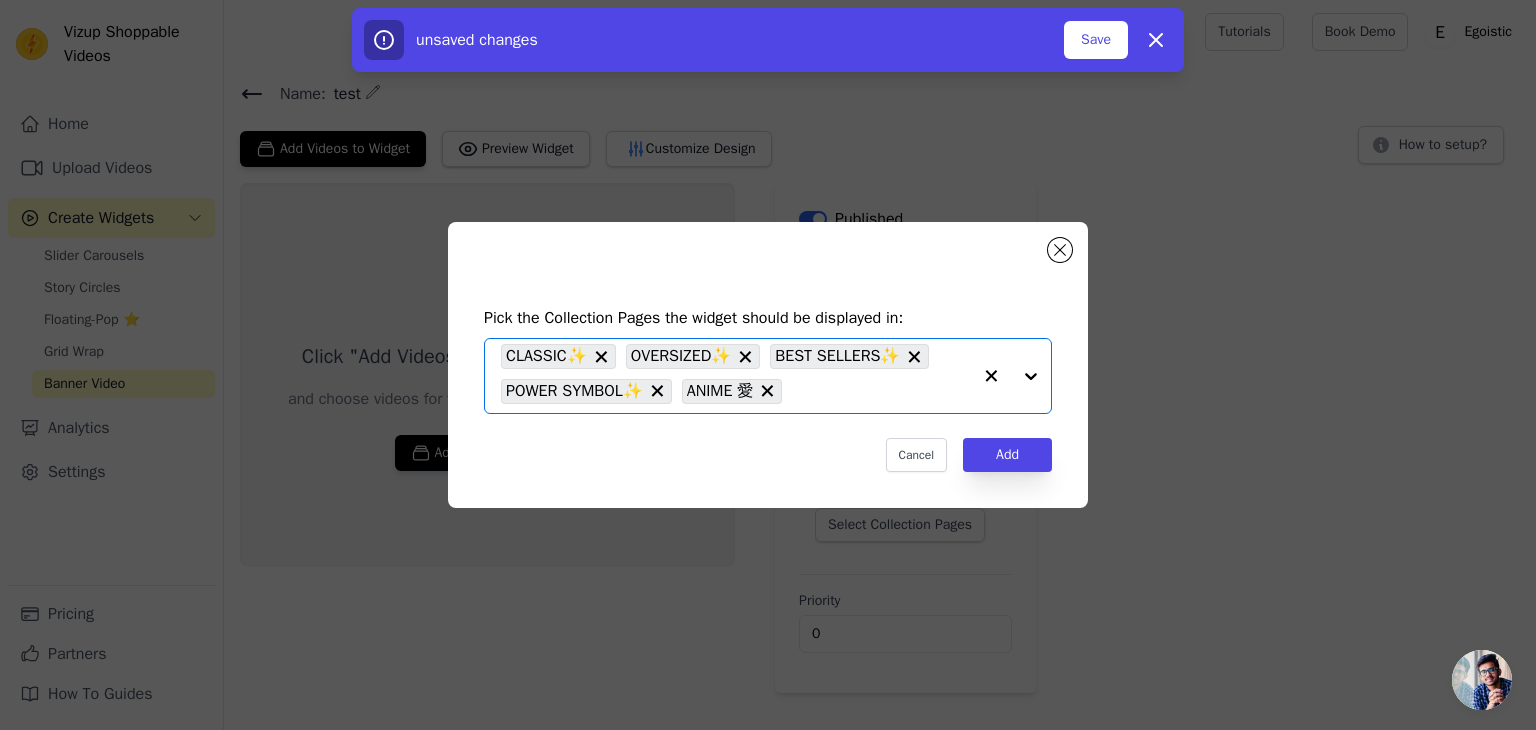 click 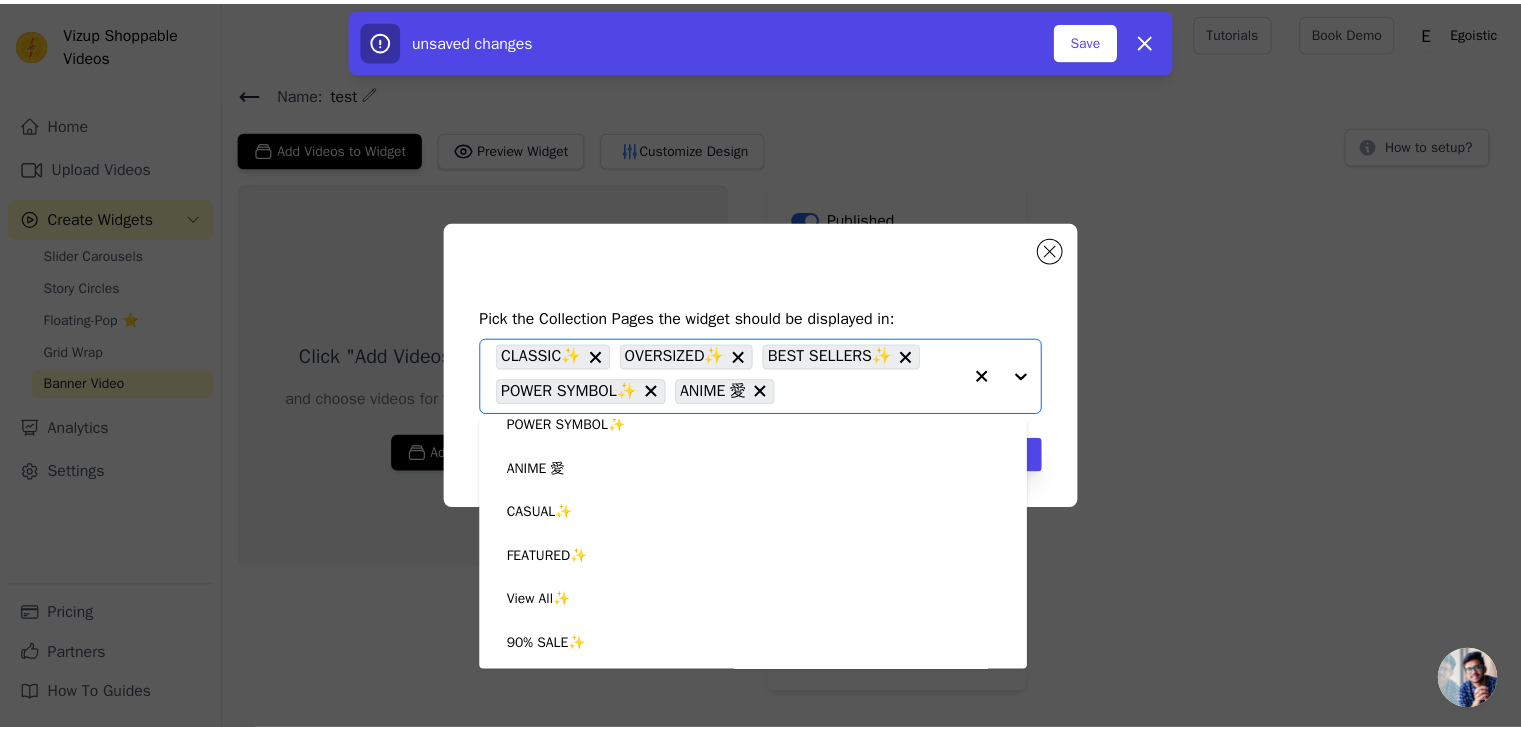 scroll, scrollTop: 195, scrollLeft: 0, axis: vertical 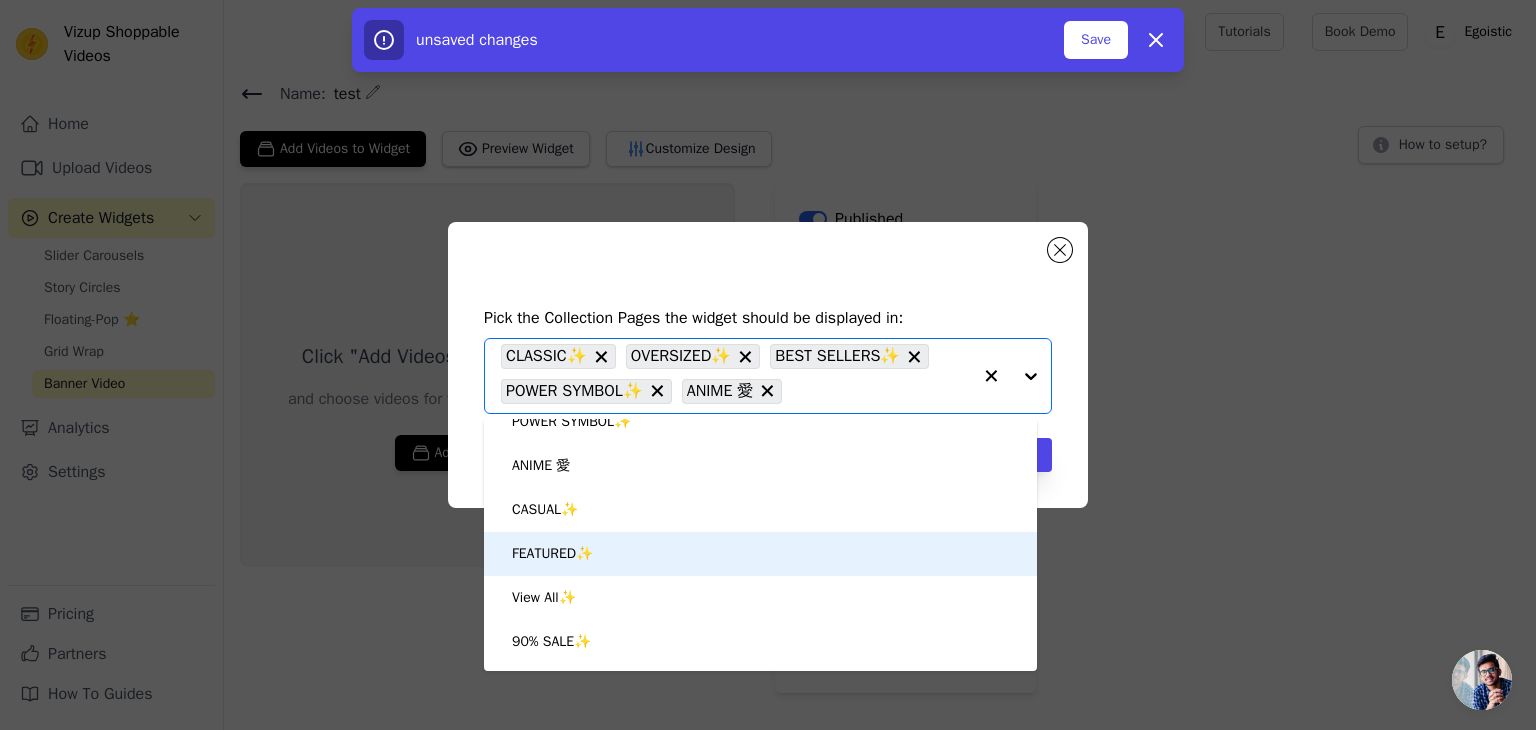 click on "FEATURED✨" at bounding box center [760, 554] 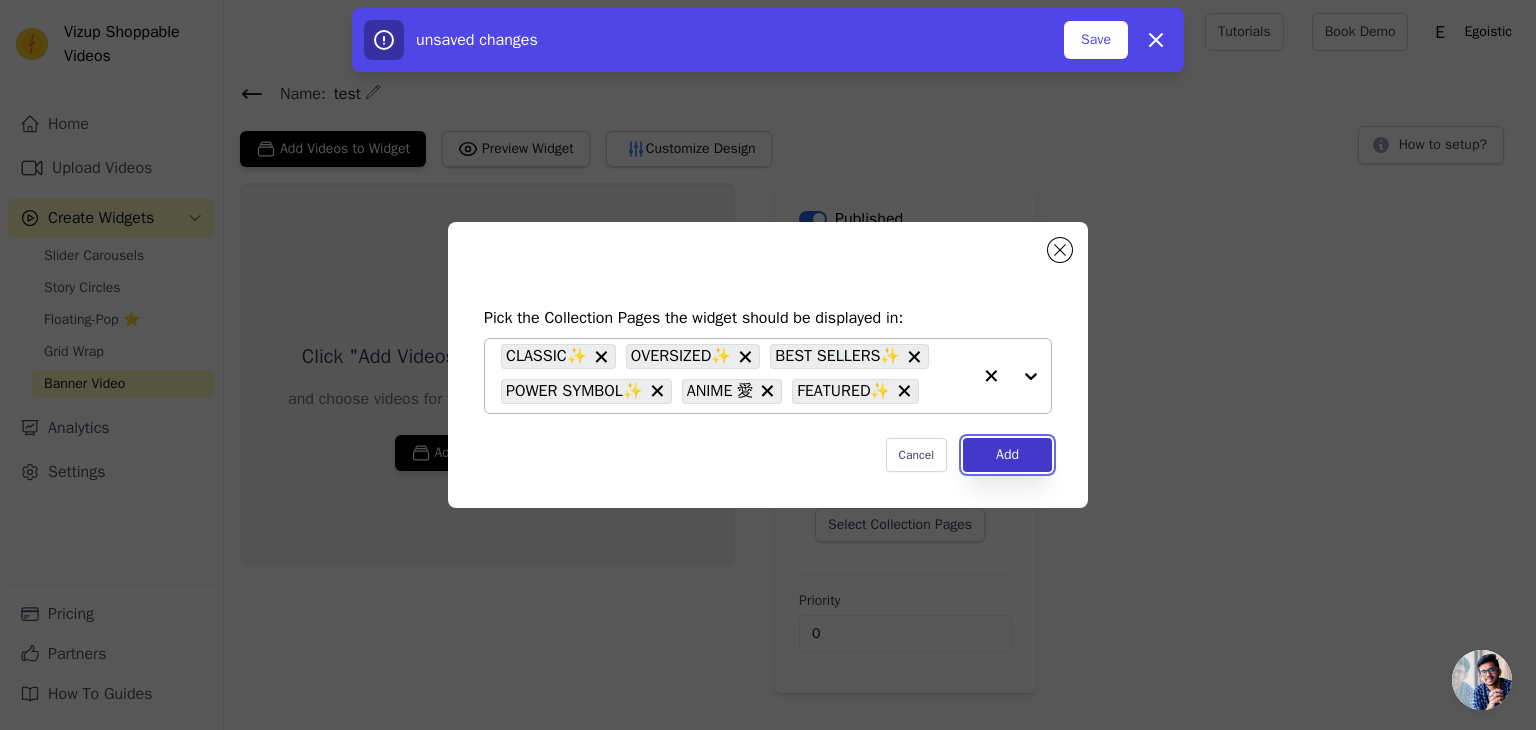click on "Add" at bounding box center [1007, 455] 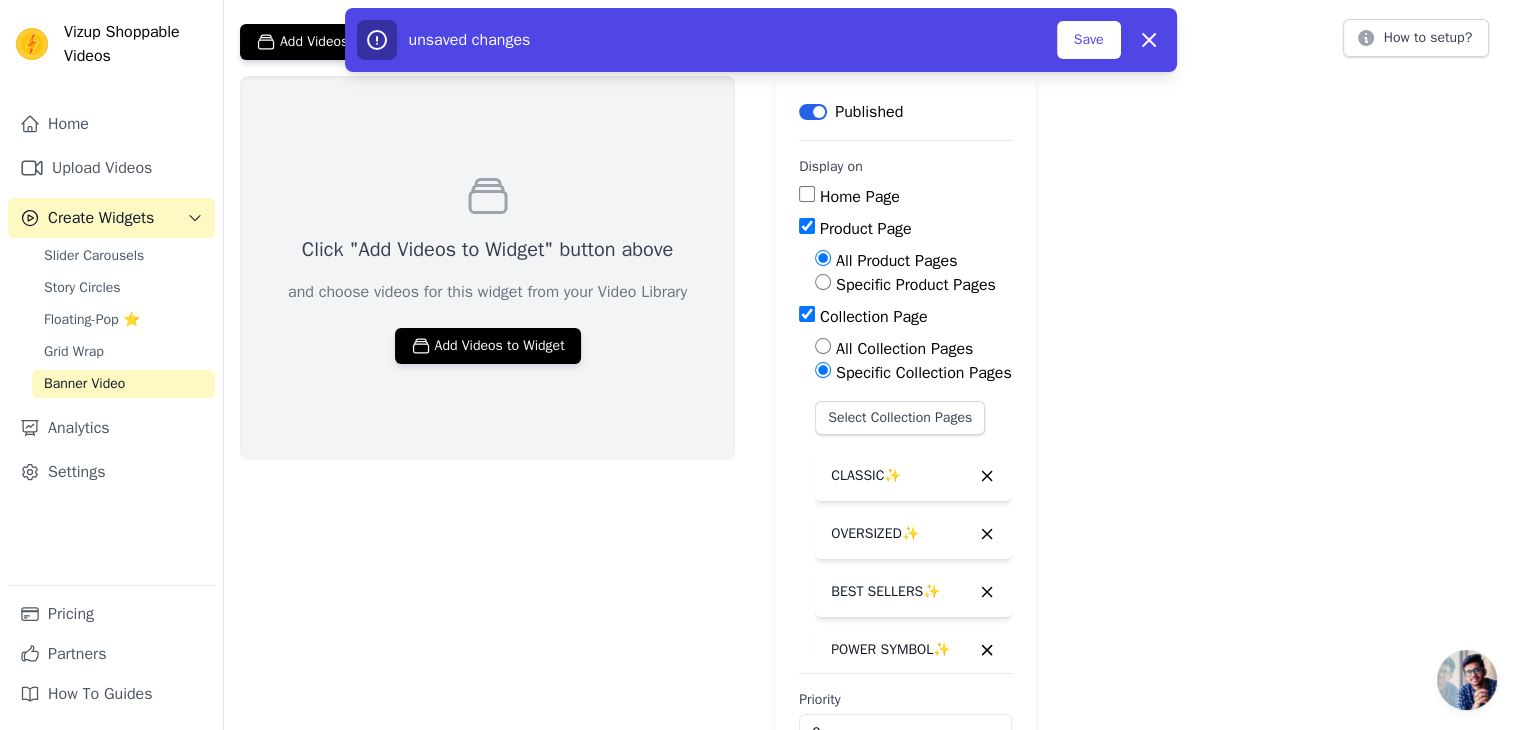scroll, scrollTop: 0, scrollLeft: 0, axis: both 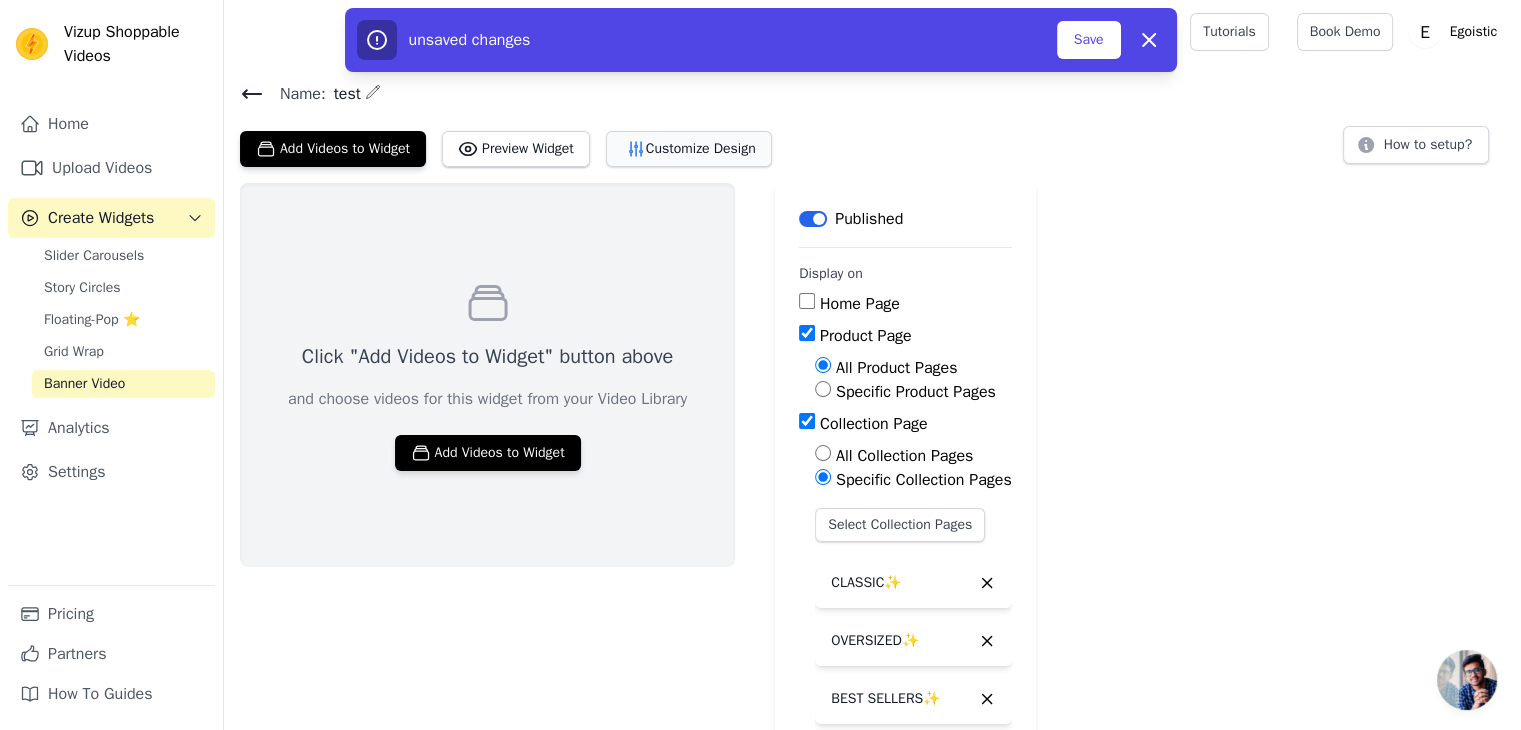 click on "Customize Design" at bounding box center [689, 149] 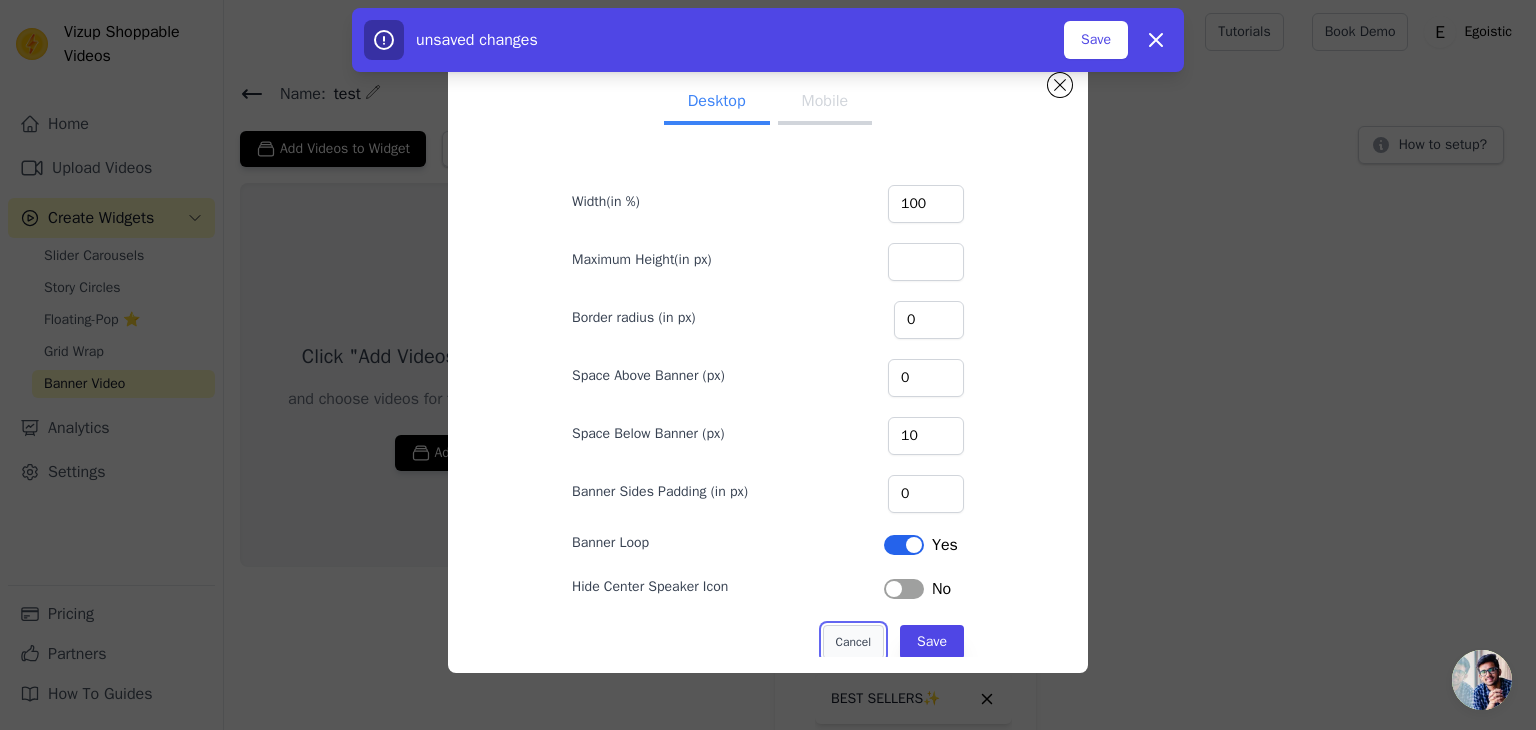 click on "Cancel" at bounding box center (853, 642) 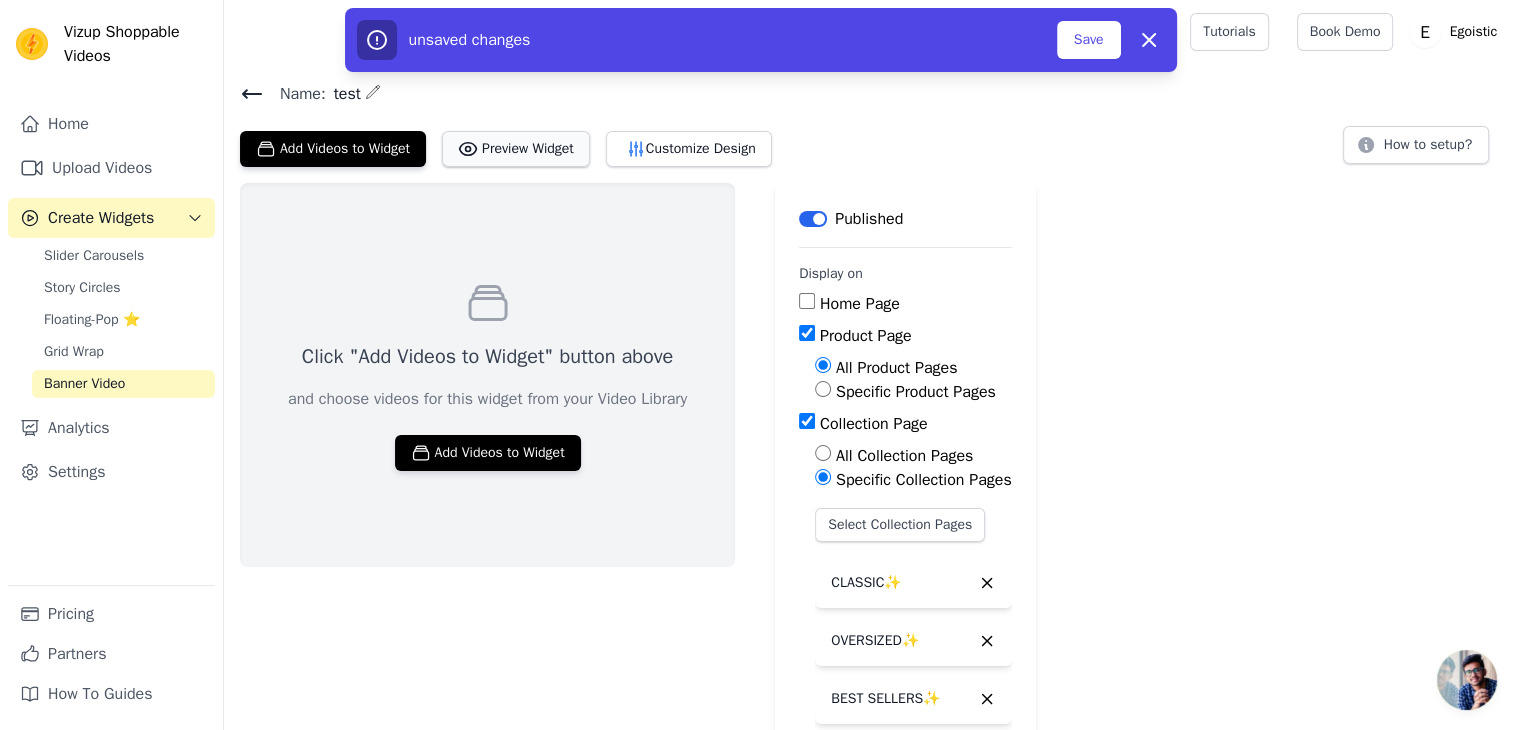 click on "Preview Widget" at bounding box center (516, 149) 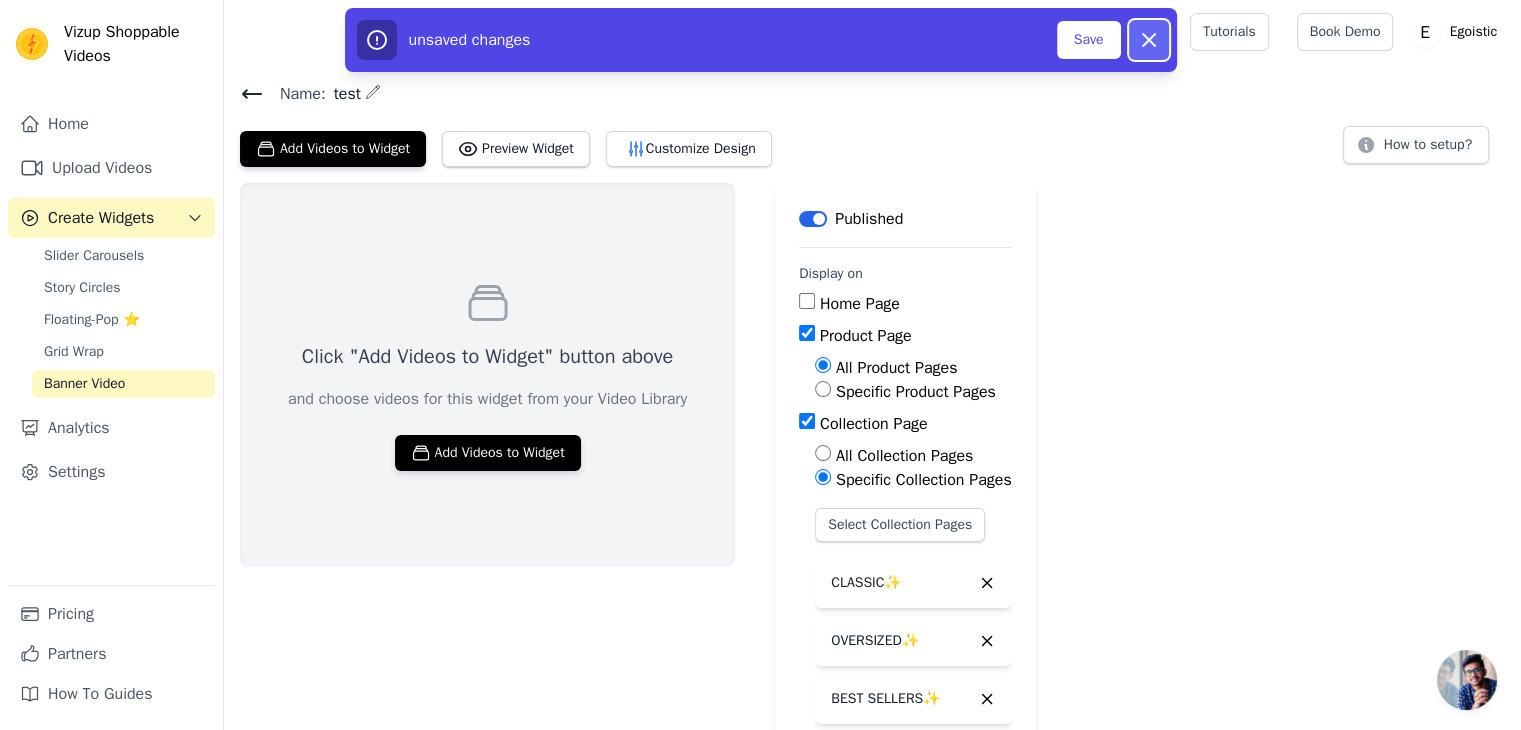 click 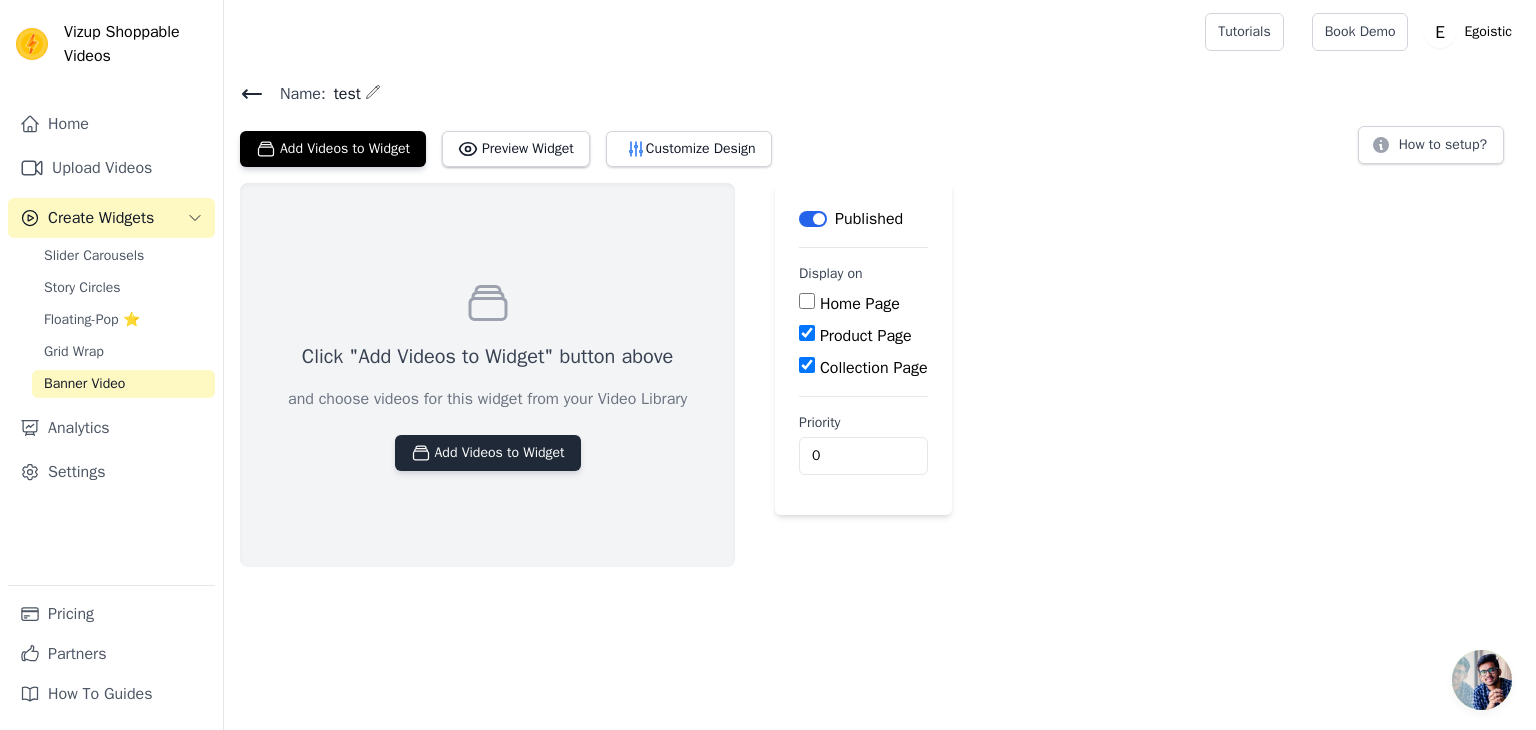 click on "Add Videos to Widget" at bounding box center [488, 453] 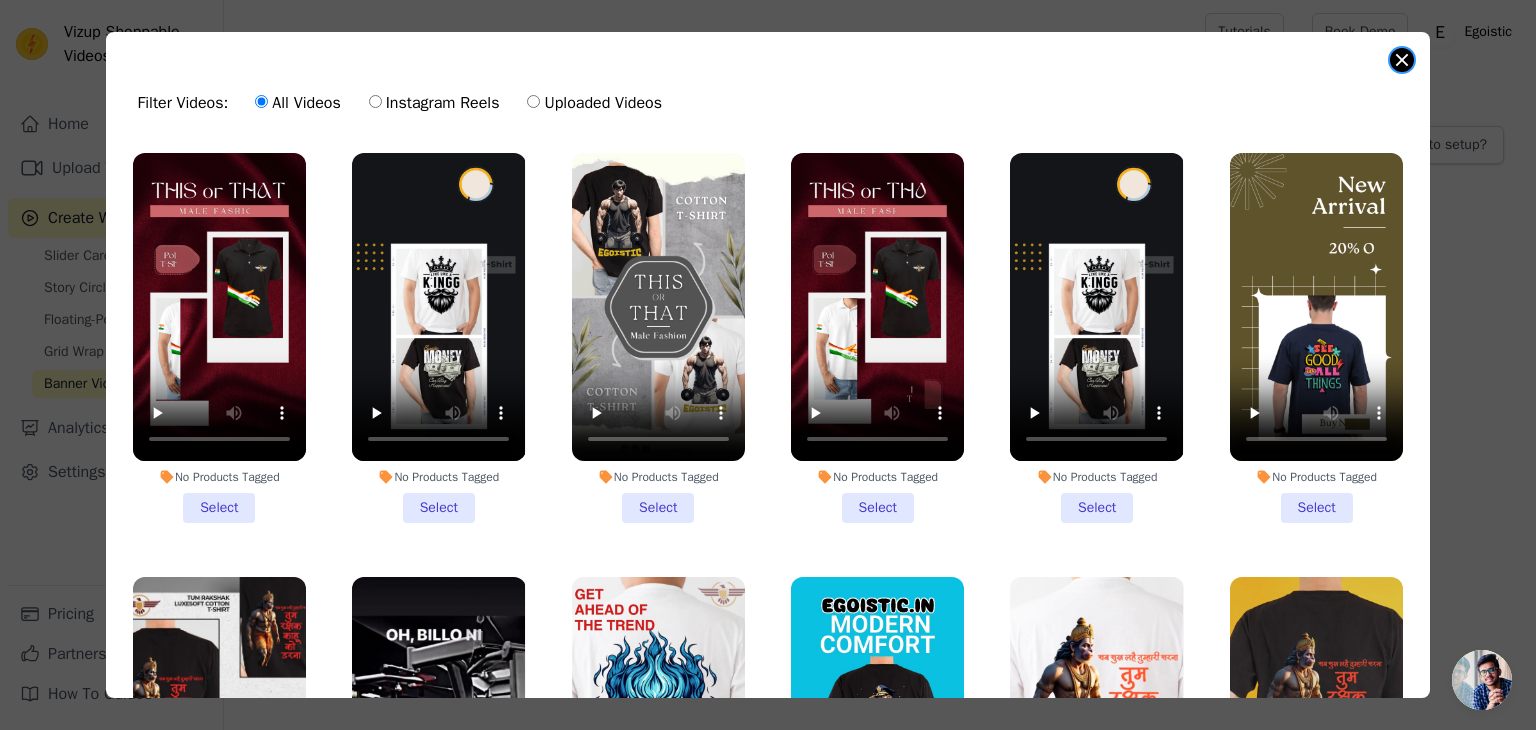 click at bounding box center [1402, 60] 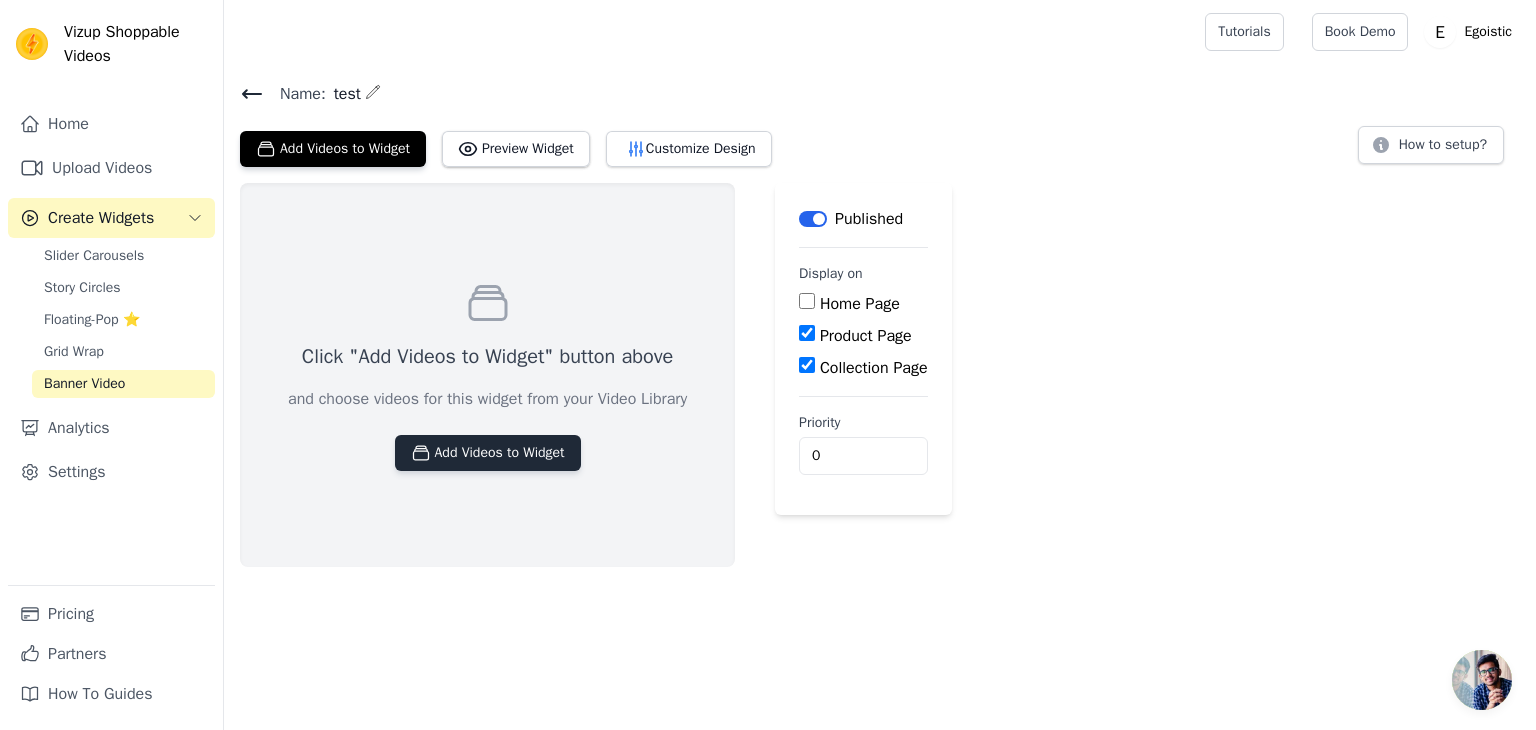 click on "Add Videos to Widget" at bounding box center (488, 453) 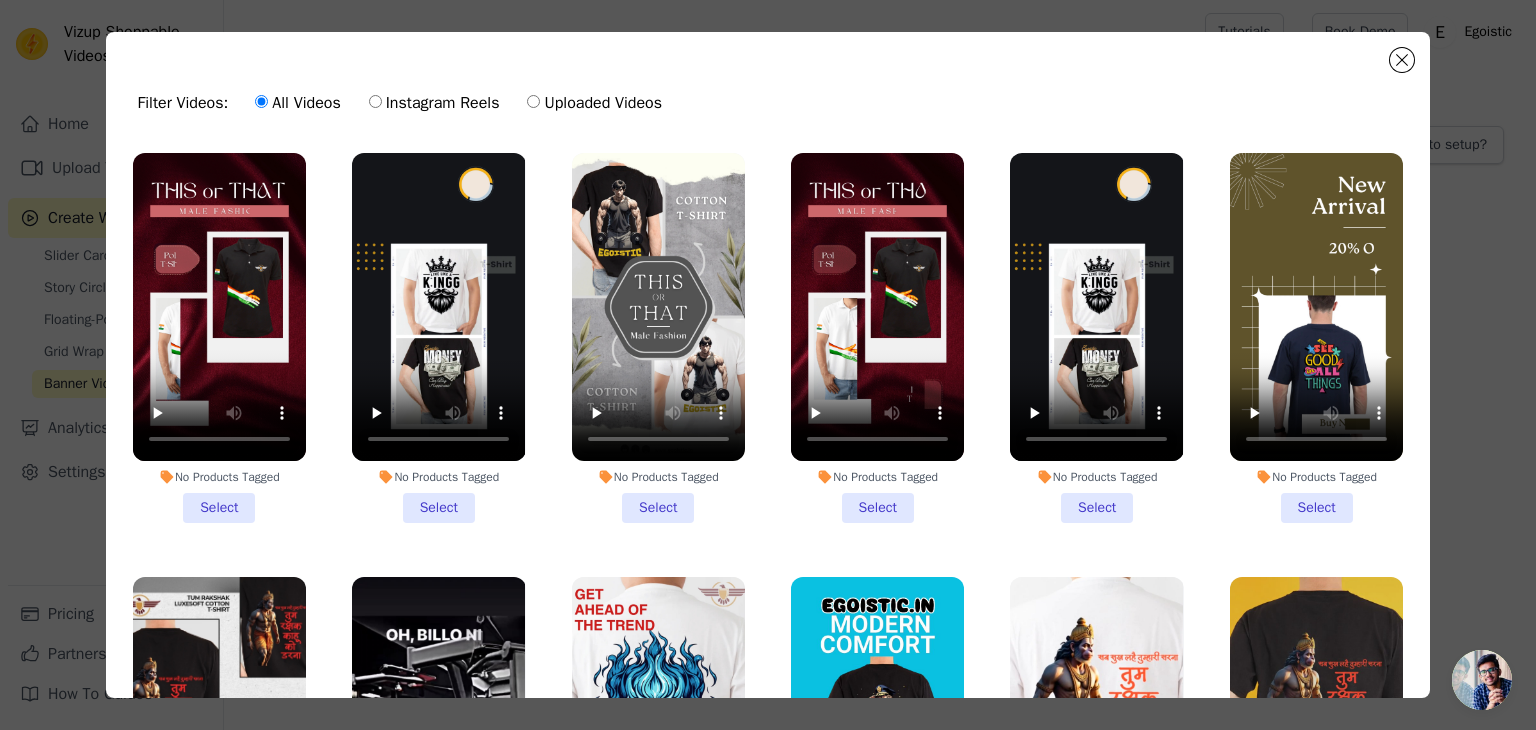 click on "Instagram Reels" at bounding box center [375, 101] 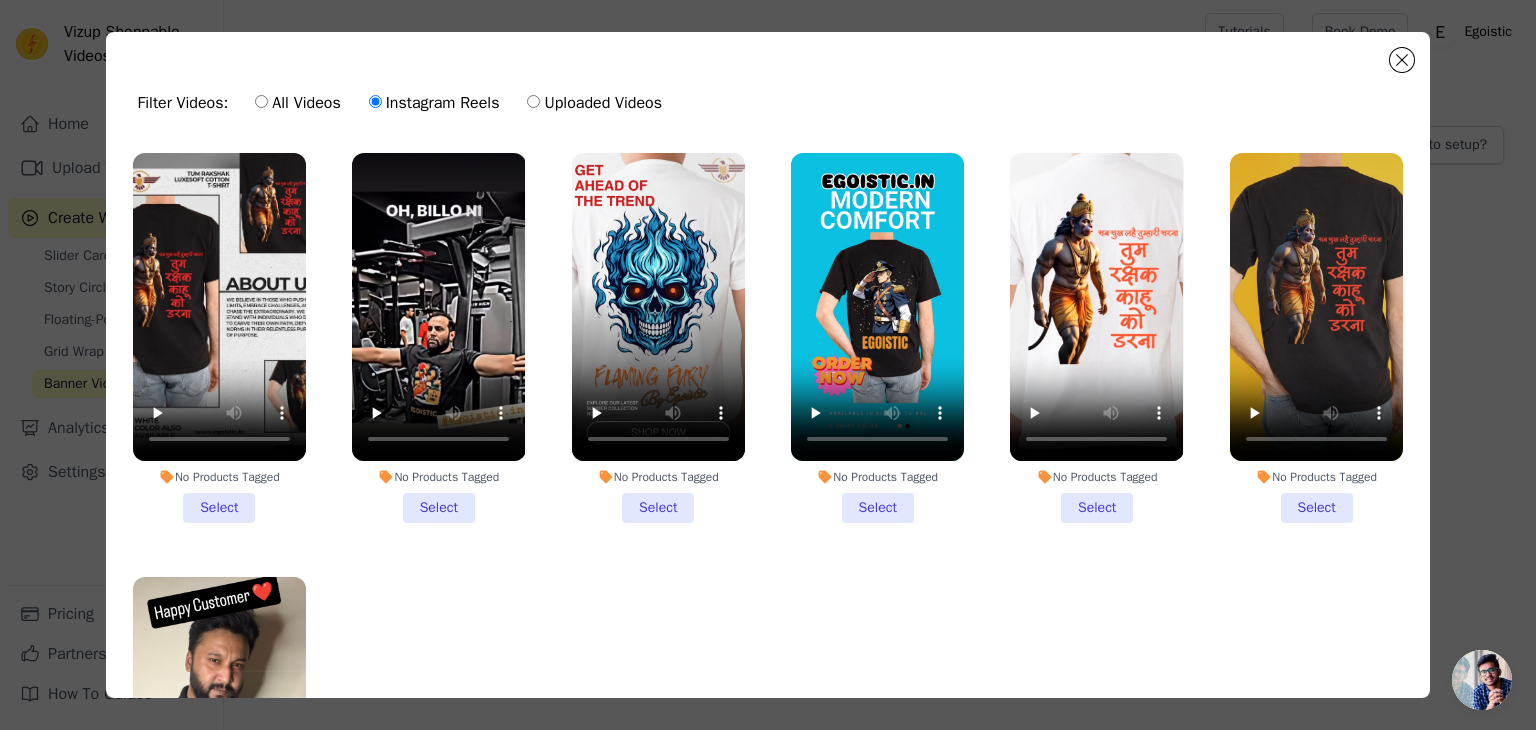click on "All Videos" at bounding box center [261, 101] 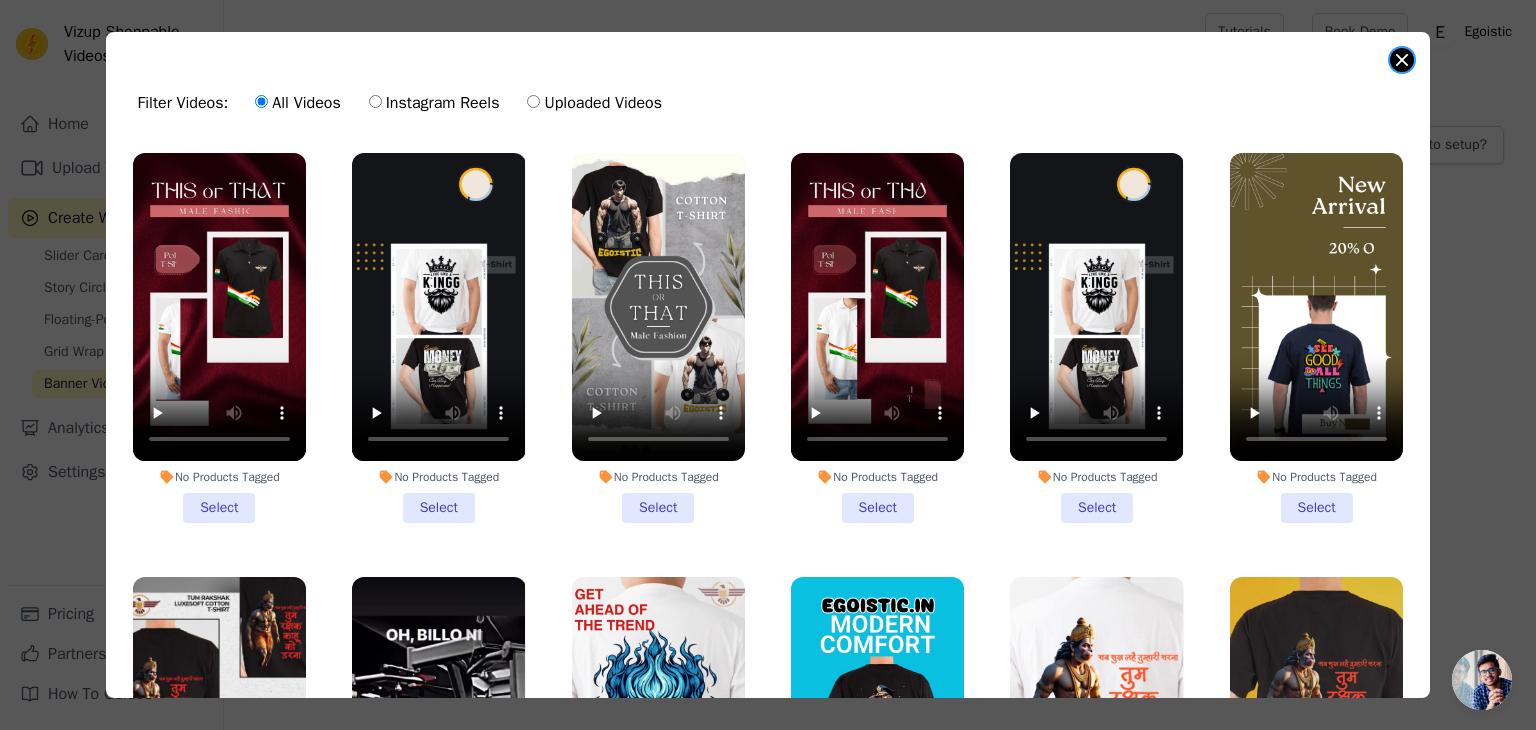 click at bounding box center (1402, 60) 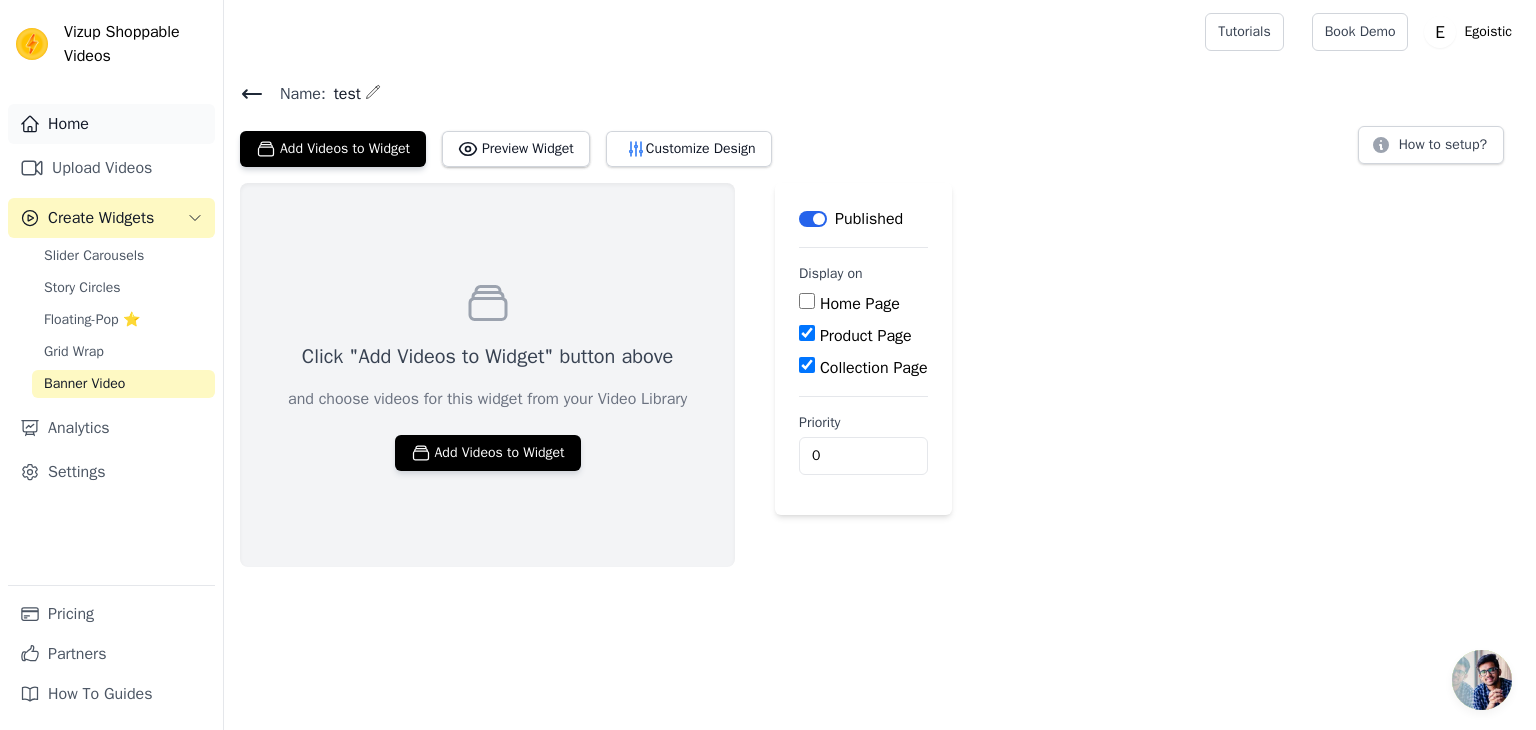 click on "Home" at bounding box center (111, 124) 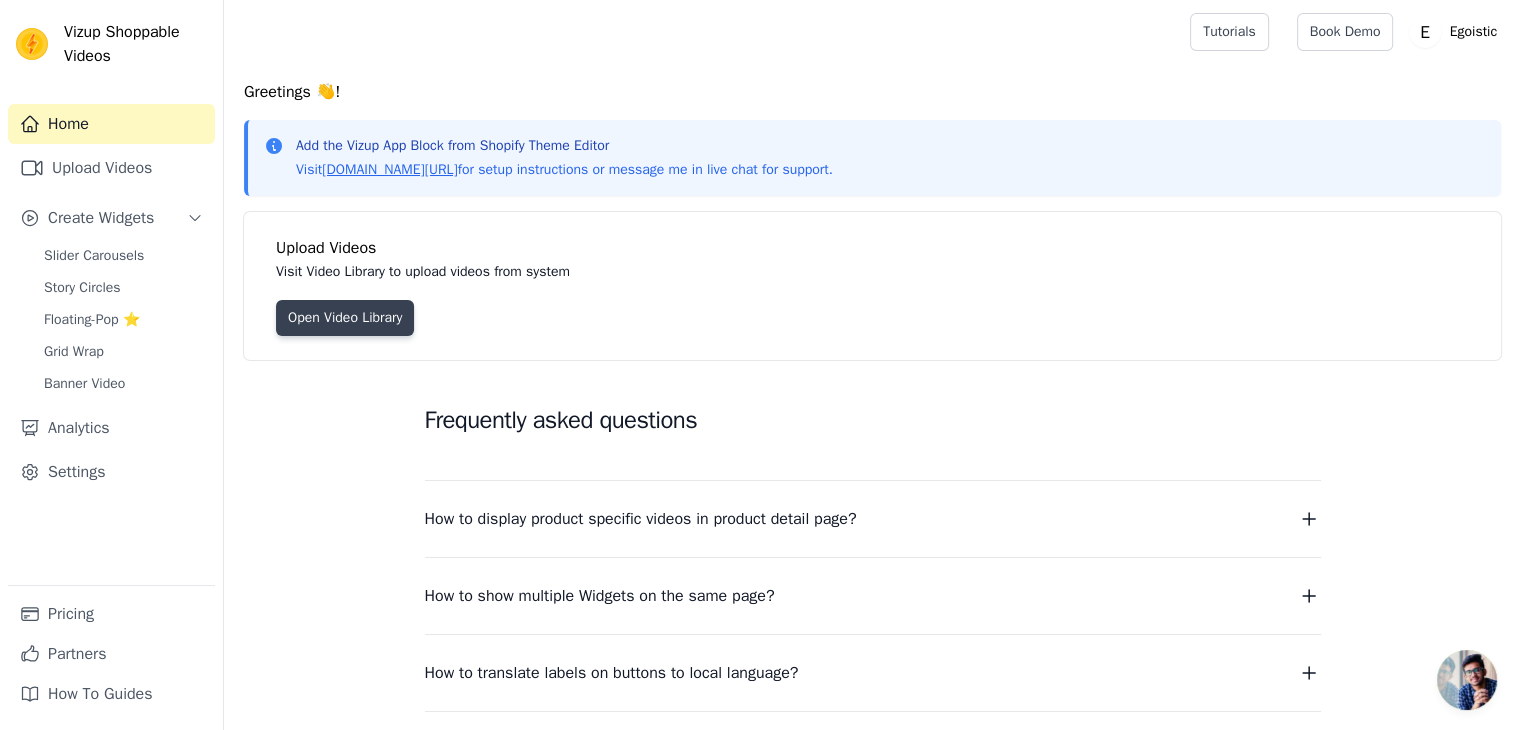 click on "Open Video Library" at bounding box center [345, 318] 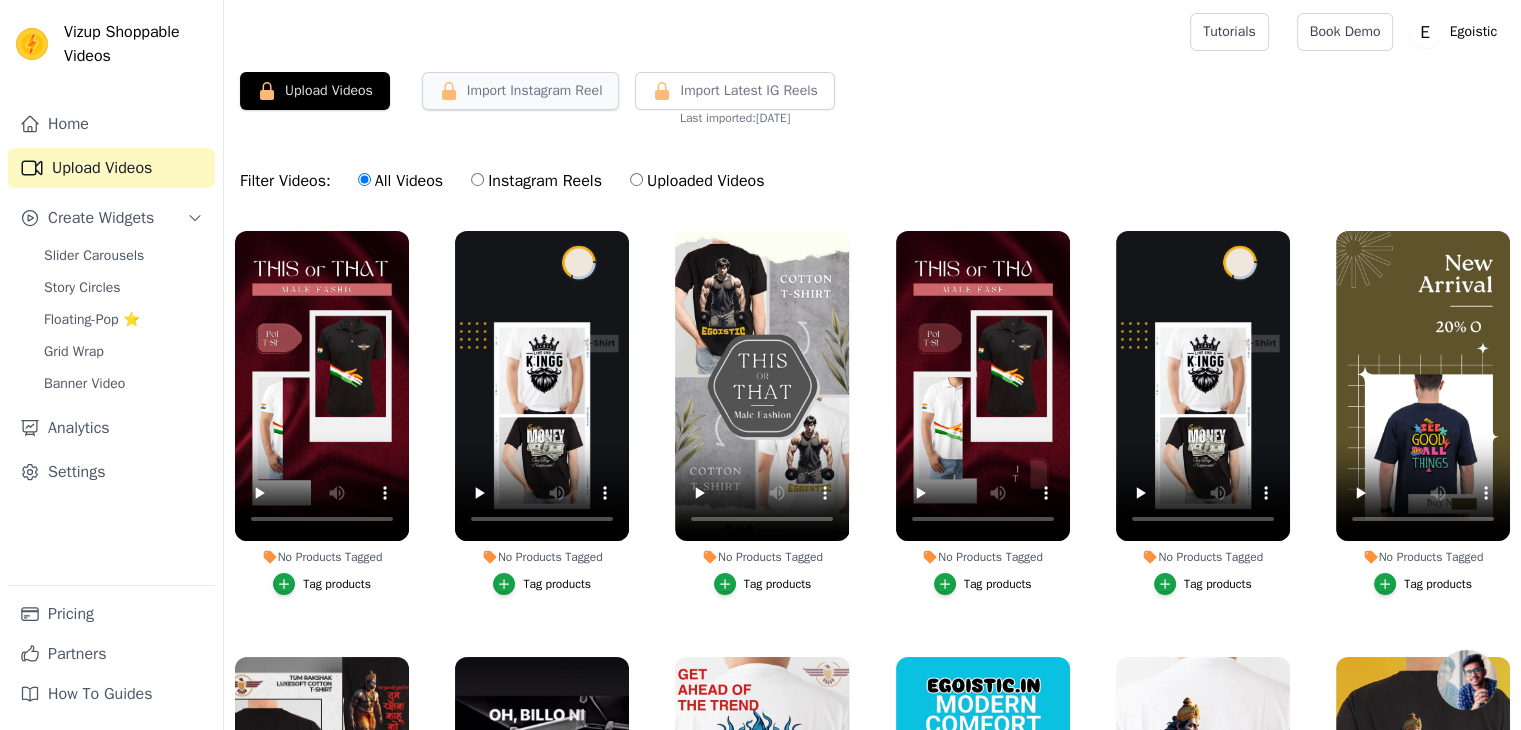 click on "Import Instagram Reel" at bounding box center [521, 91] 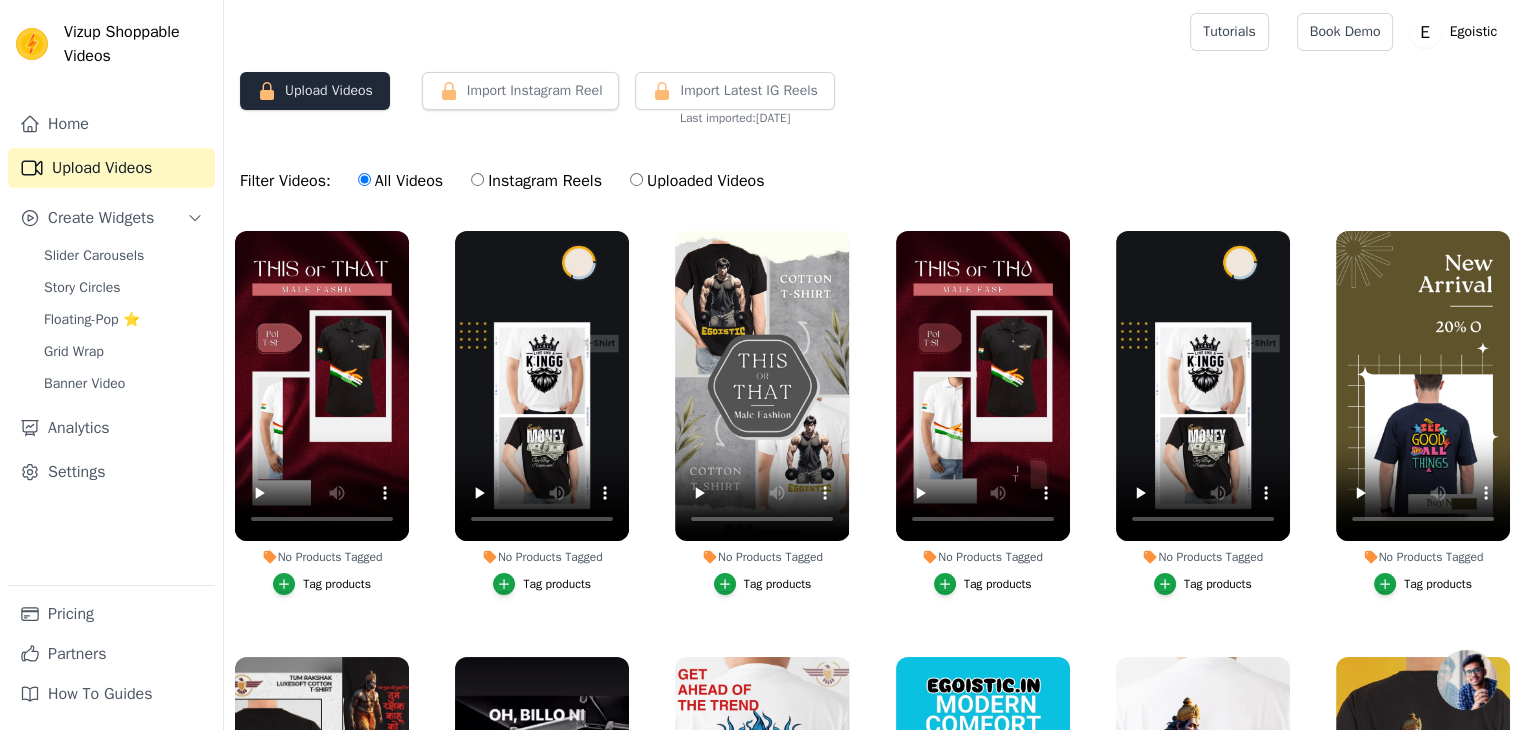 click on "Upload Videos" at bounding box center [315, 91] 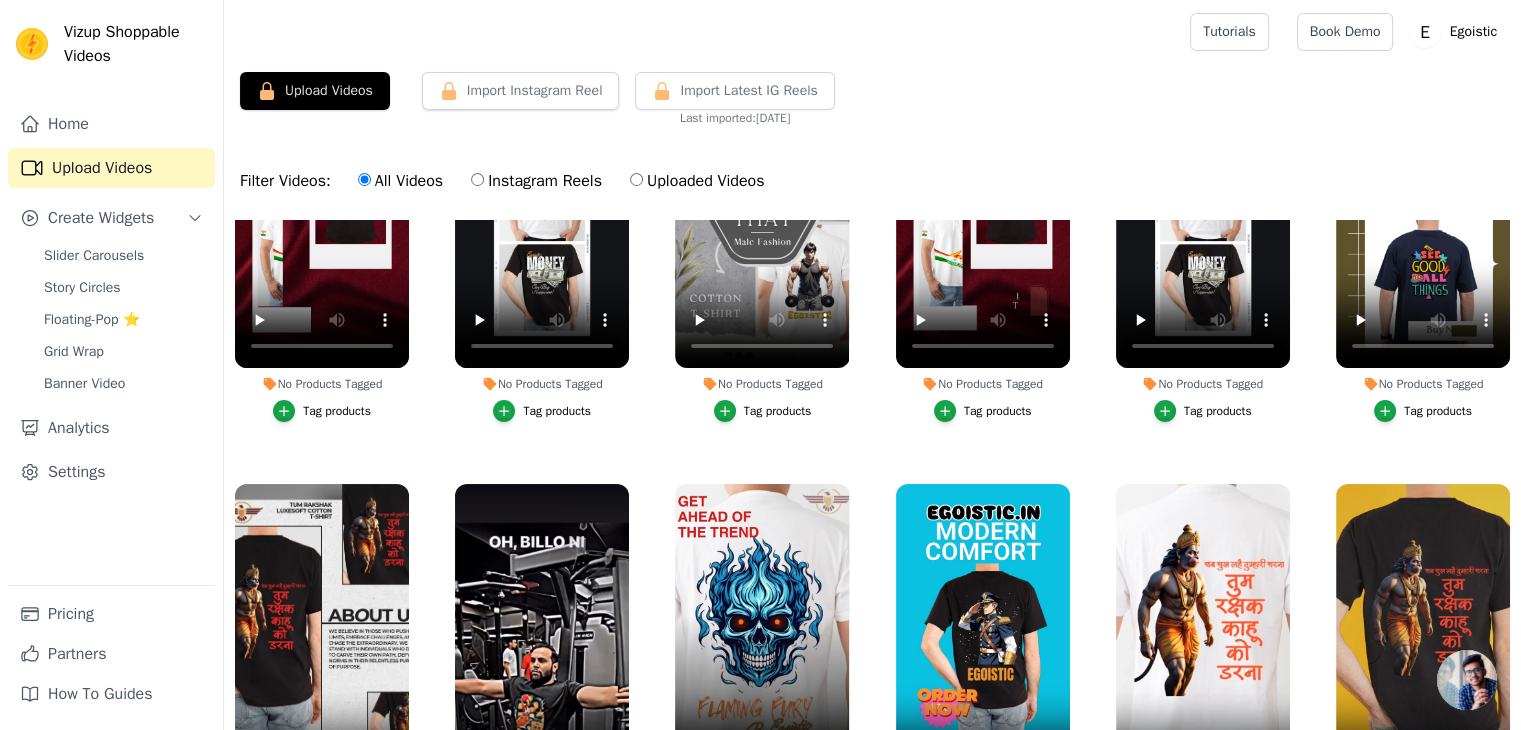 scroll, scrollTop: 0, scrollLeft: 0, axis: both 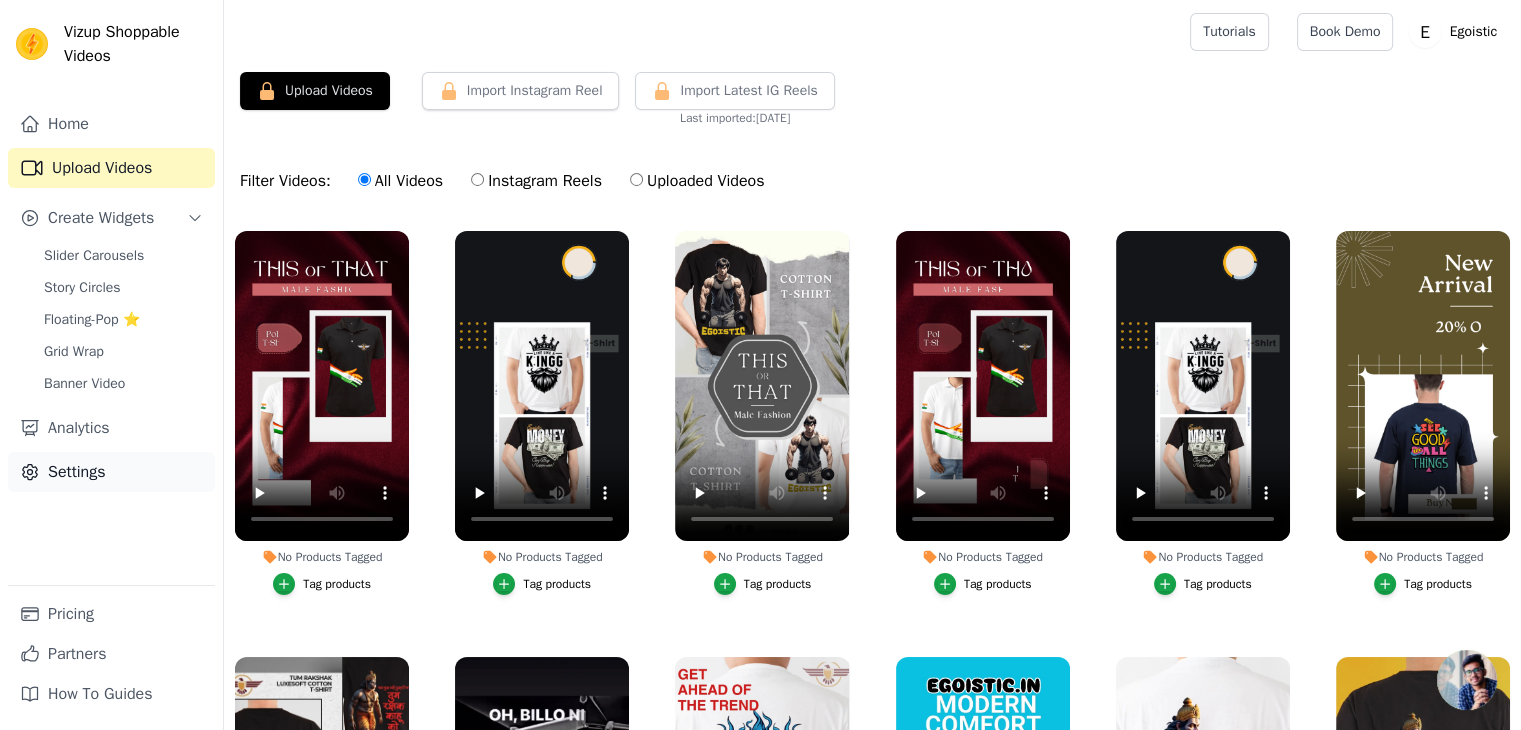click on "Settings" at bounding box center [111, 472] 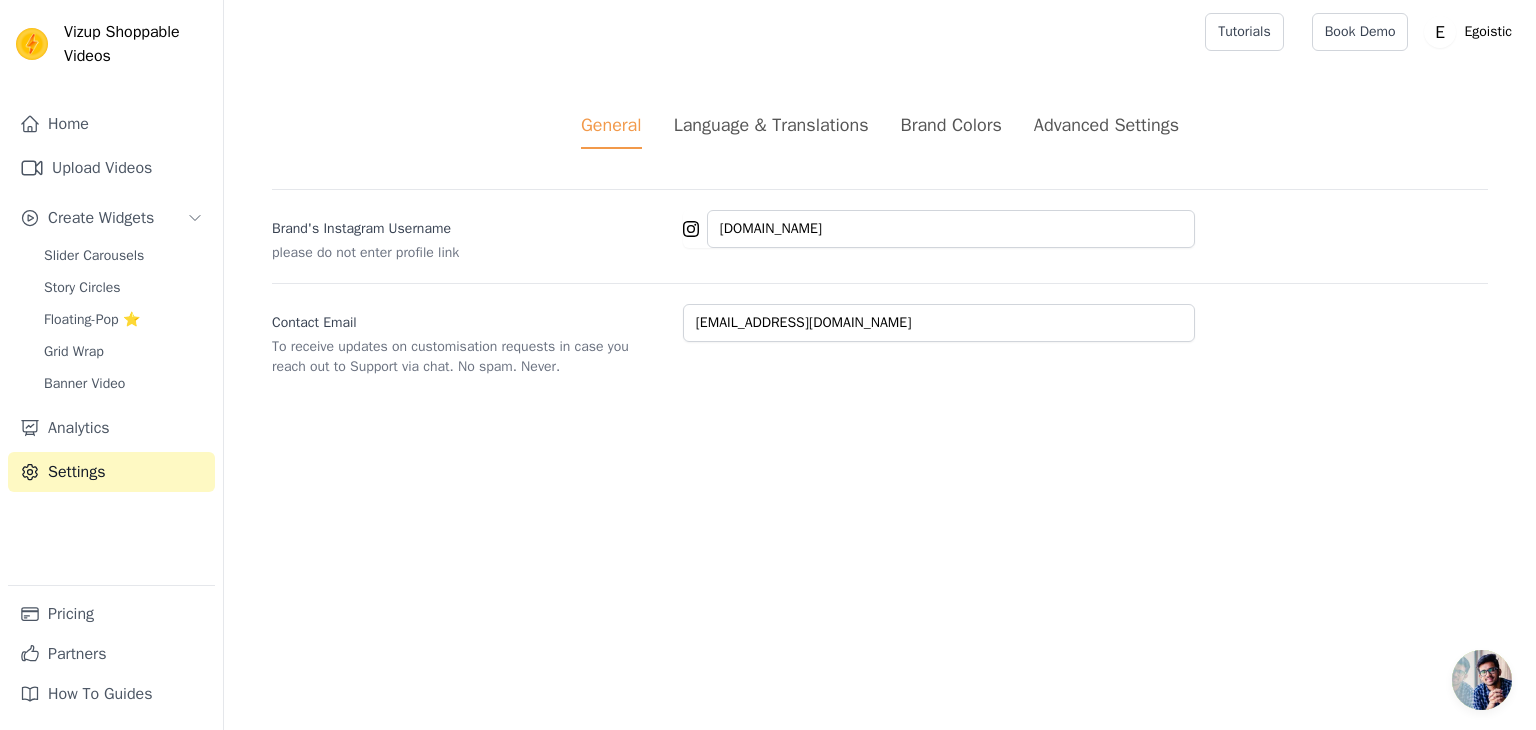 click on "Advanced Settings" at bounding box center [1106, 125] 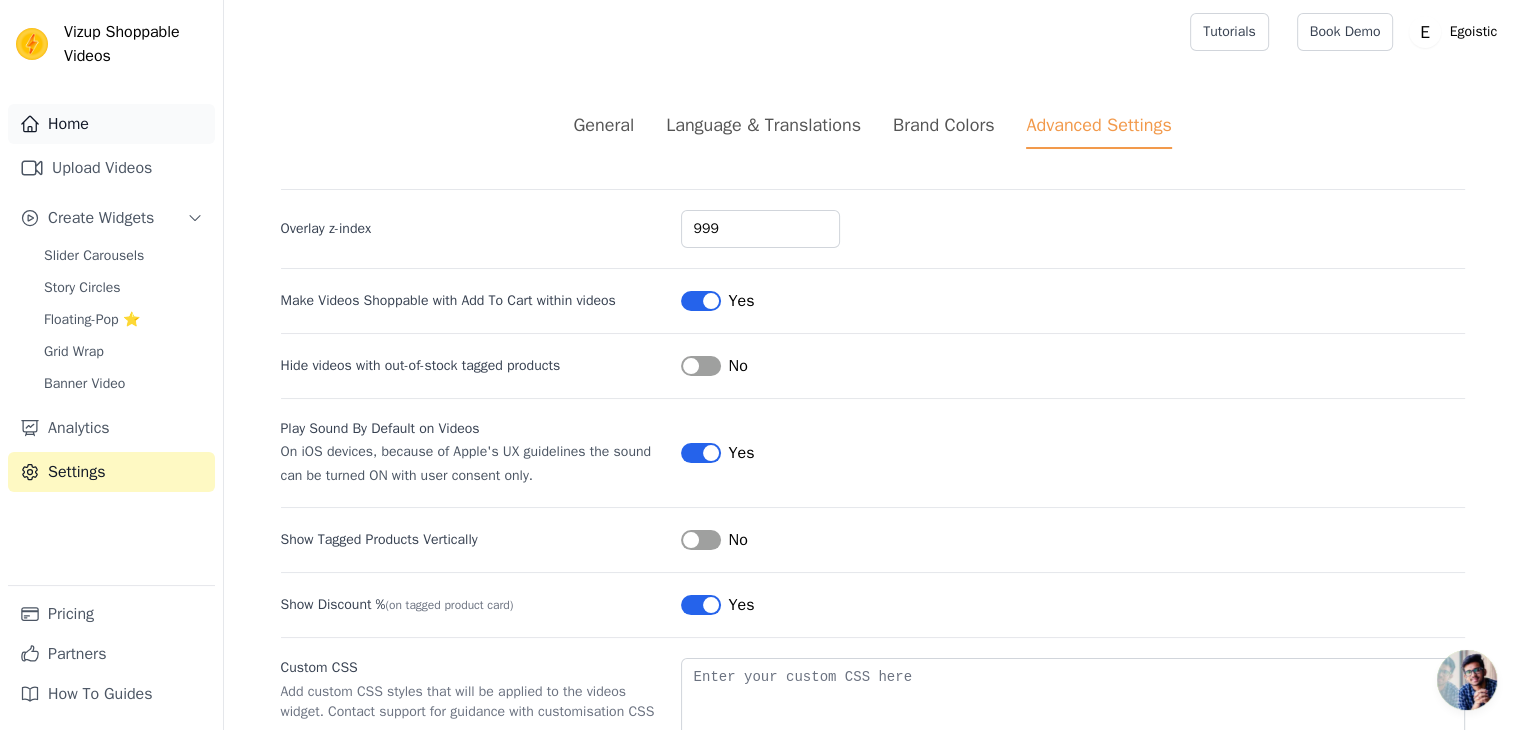 click on "Home" at bounding box center (111, 124) 